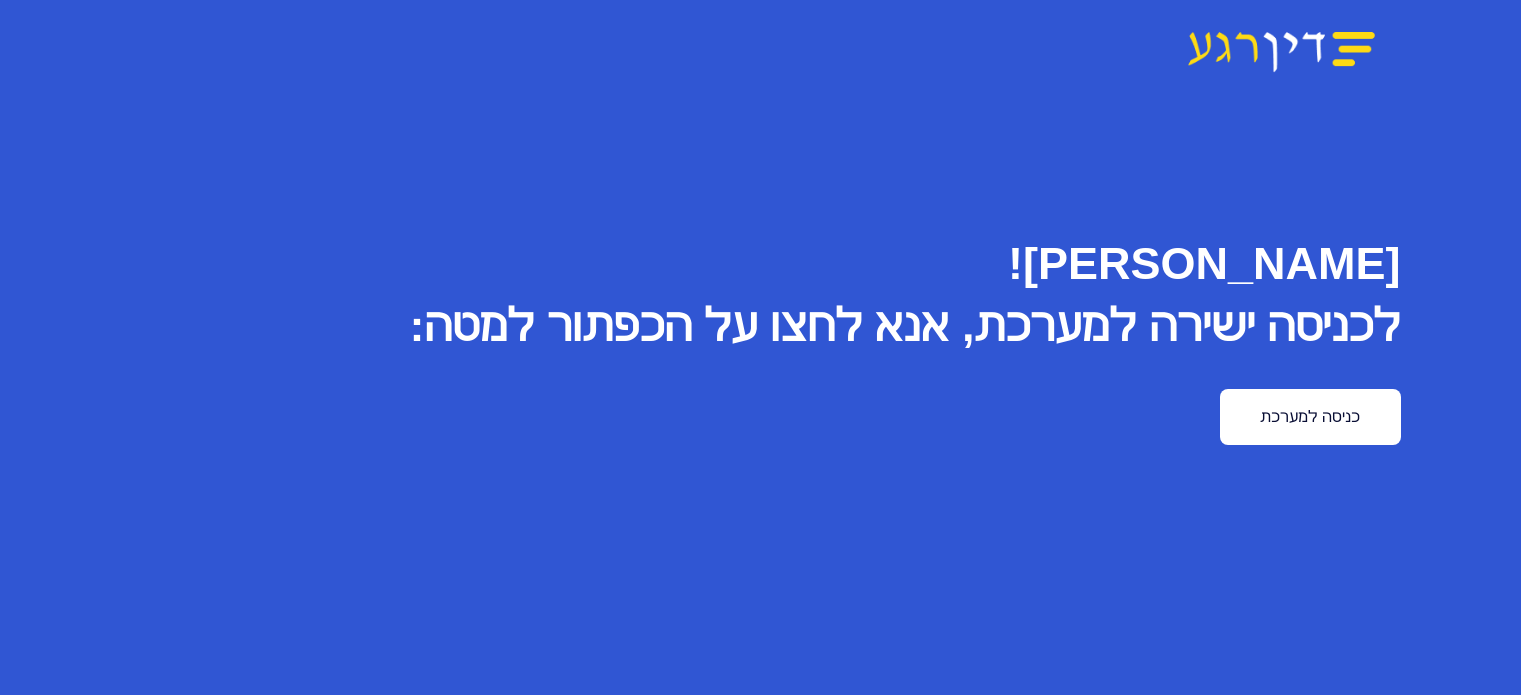 scroll, scrollTop: 0, scrollLeft: 0, axis: both 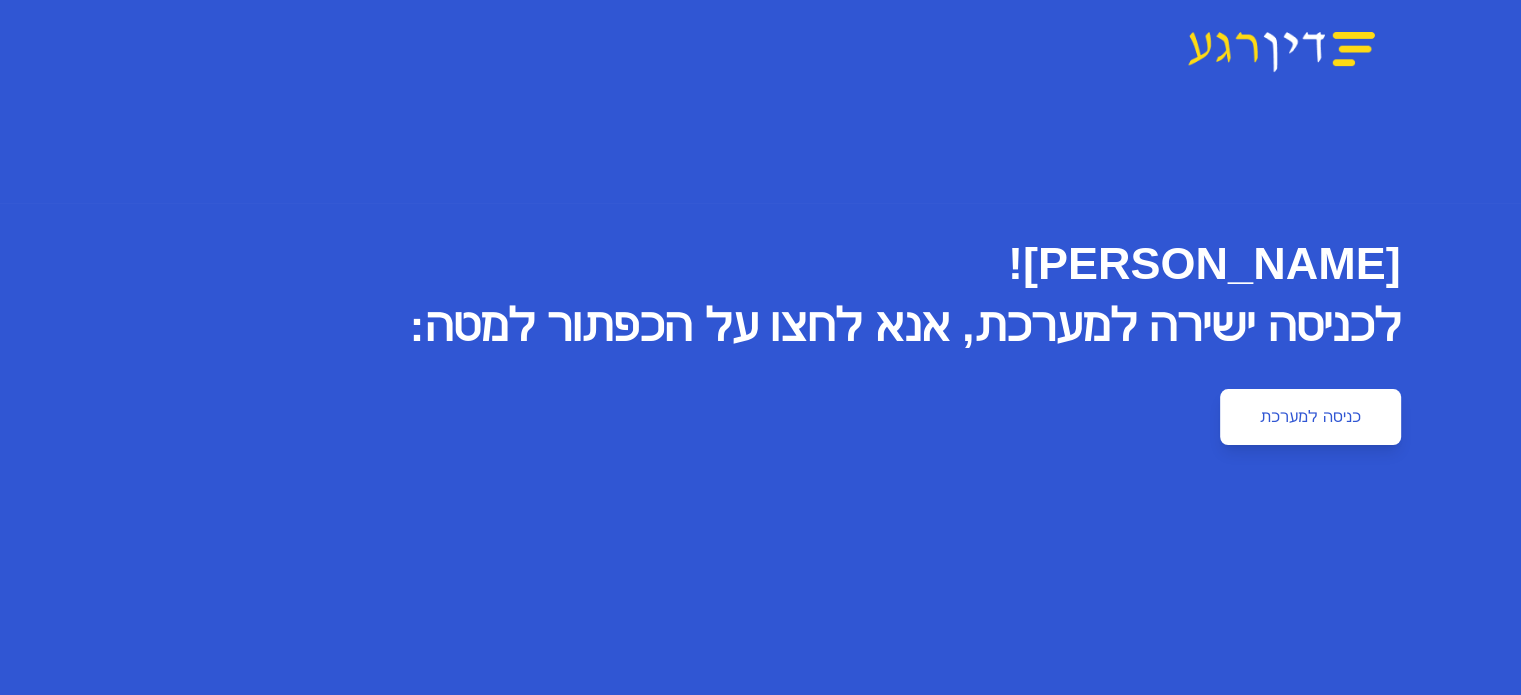 click on "כניסה למערכת" at bounding box center [1310, 417] 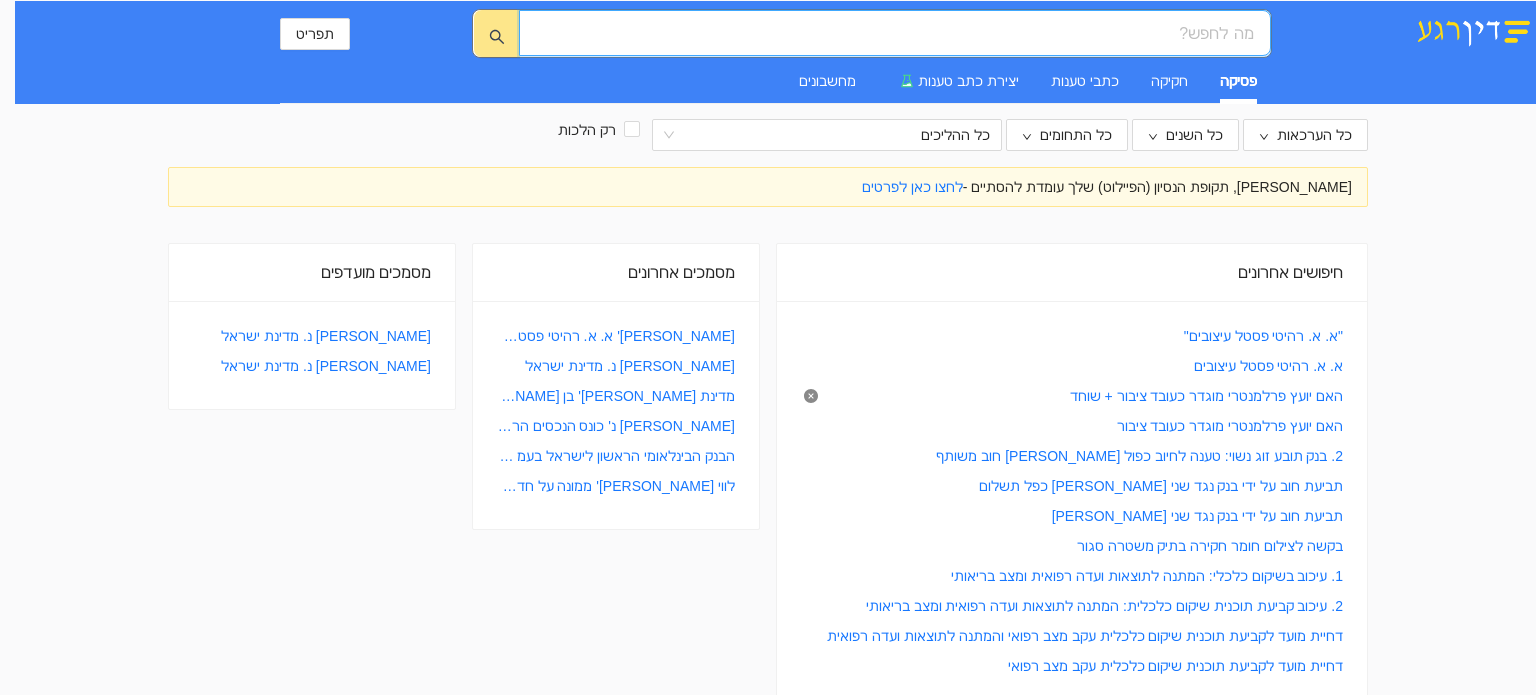 scroll, scrollTop: 0, scrollLeft: 0, axis: both 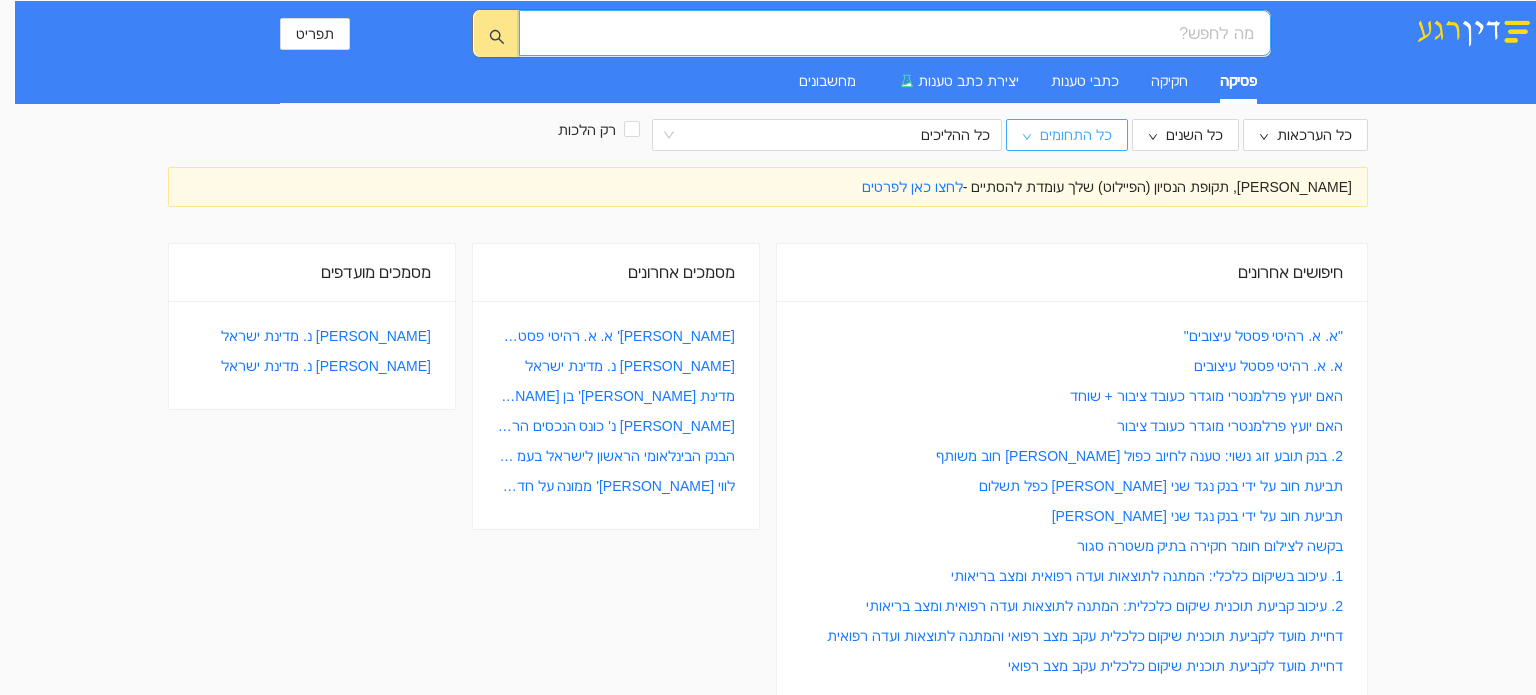 click on "כל התחומים" at bounding box center [1076, 135] 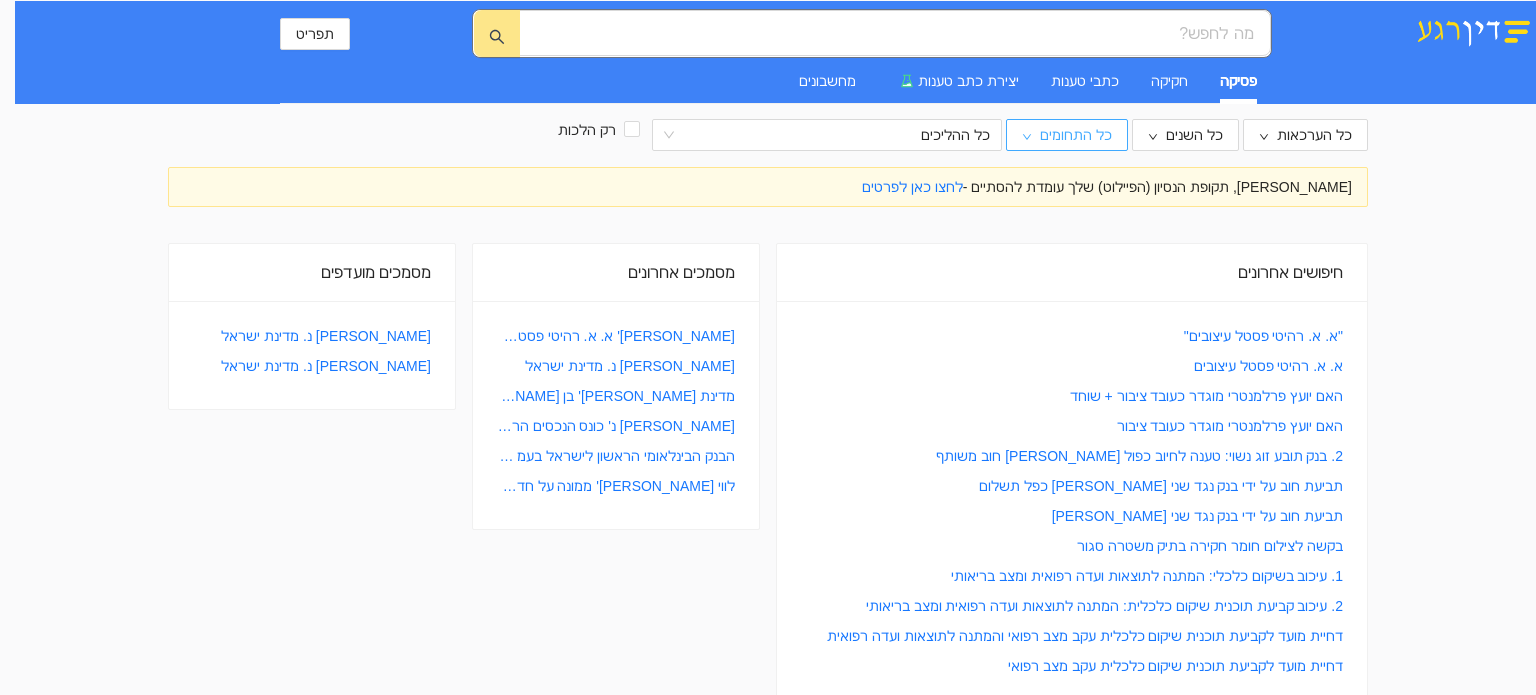 click on "כל התחומים" at bounding box center [1076, 135] 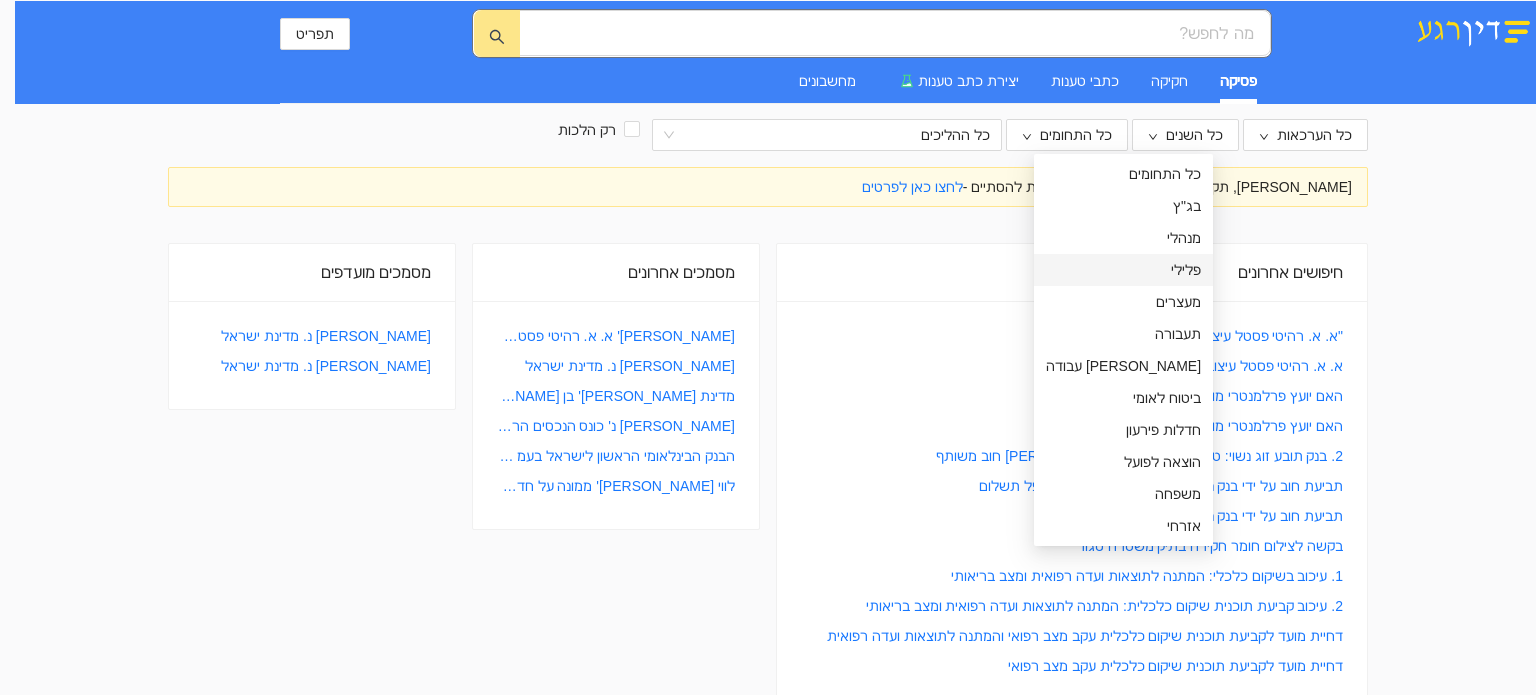 click on "פלילי" at bounding box center (1123, 270) 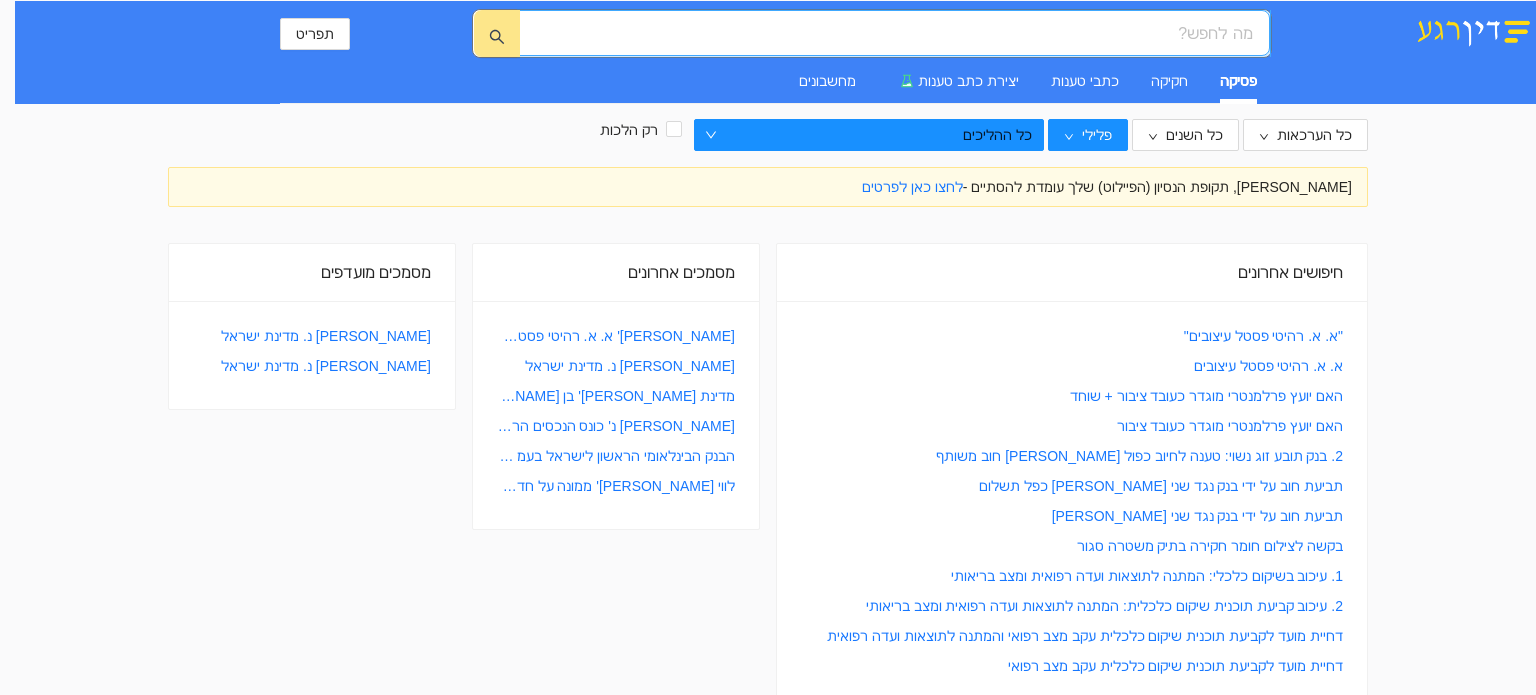 click at bounding box center (902, 33) 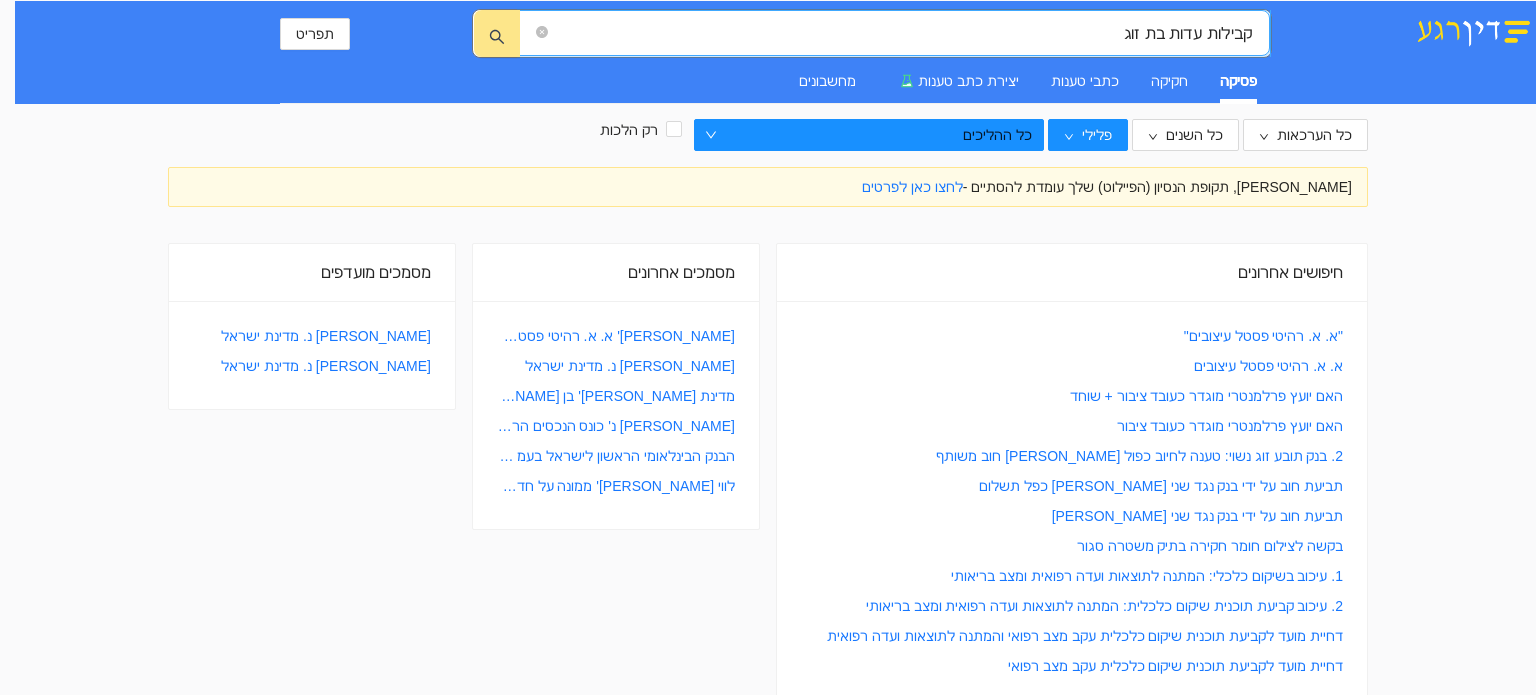 type on "קבילות עדות בת זוג" 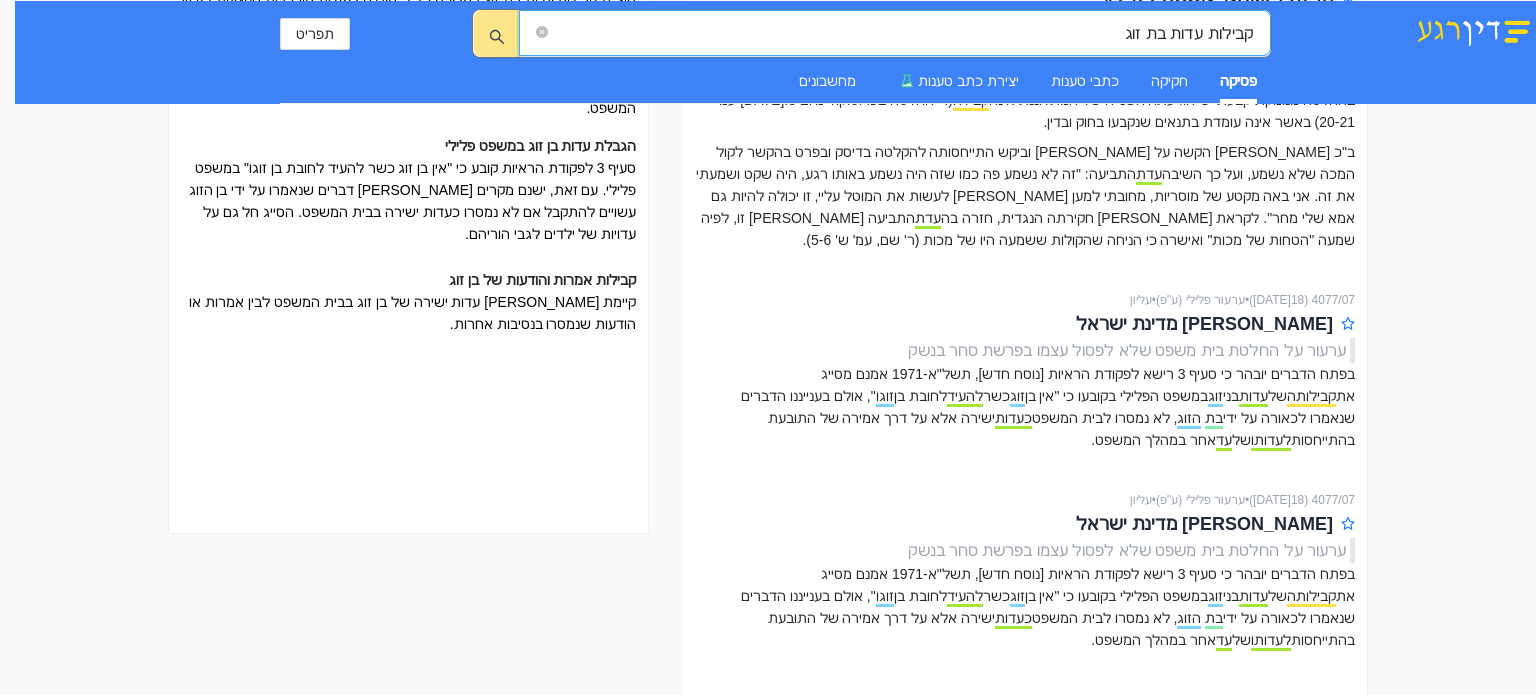 scroll, scrollTop: 400, scrollLeft: 0, axis: vertical 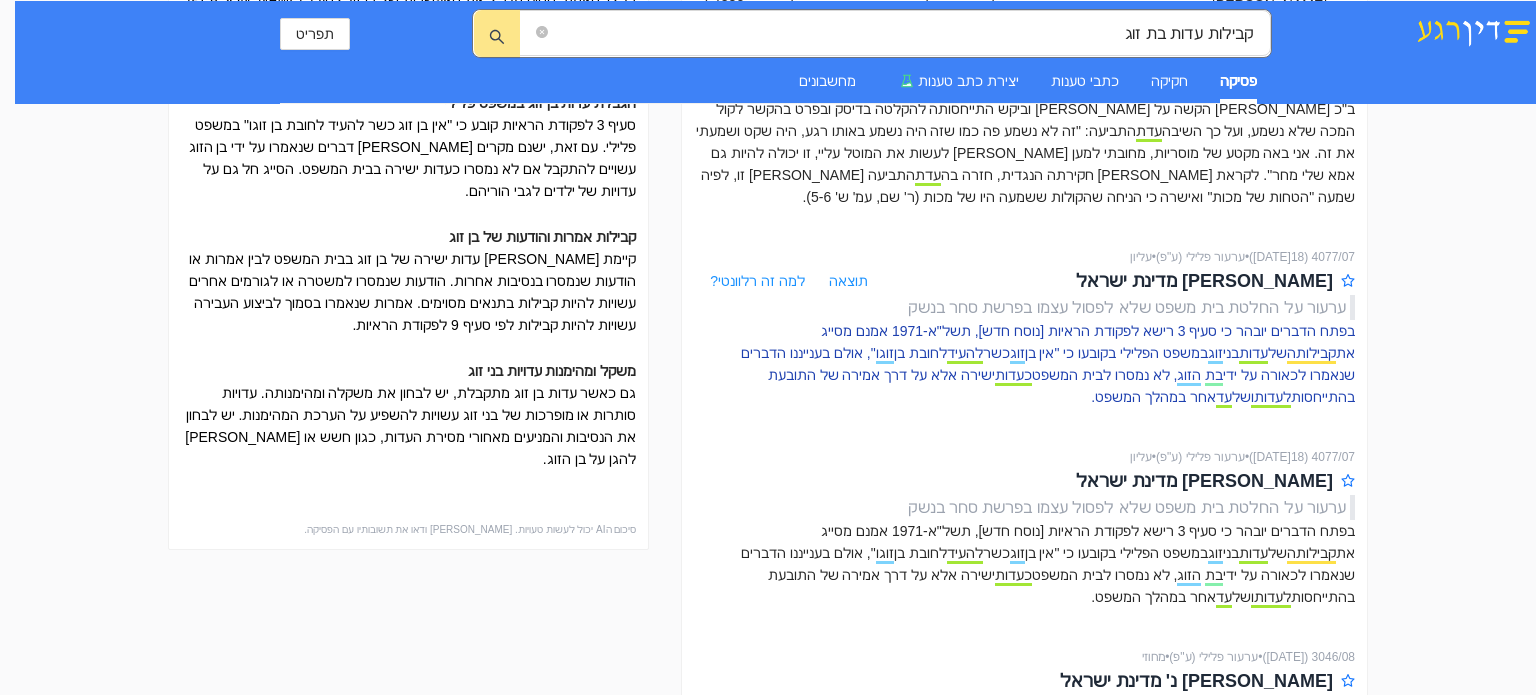 click on "בפתח הדברים יובהר כי סעיף 3 רישא לפקודת הראיות [נוסח חדש], תשל"א-1971 אמנם מסייג את  קבילותה  של  עדות  בני  זוג  במשפט הפלילי בקובעו כי "אין בן  זוג  כשר  להעיד  לחובת בן  זוגו ", אולם בענייננו הדברים שנאמרו לכאורה על ידי  בת   הזוג , לא נמסרו לבית המשפט  כעדות  ישירה אלא על דרך אמירה של התובעת בהתייחסות  לעדותו  של  עד  אחר במהלך המשפט." at bounding box center [1024, 364] 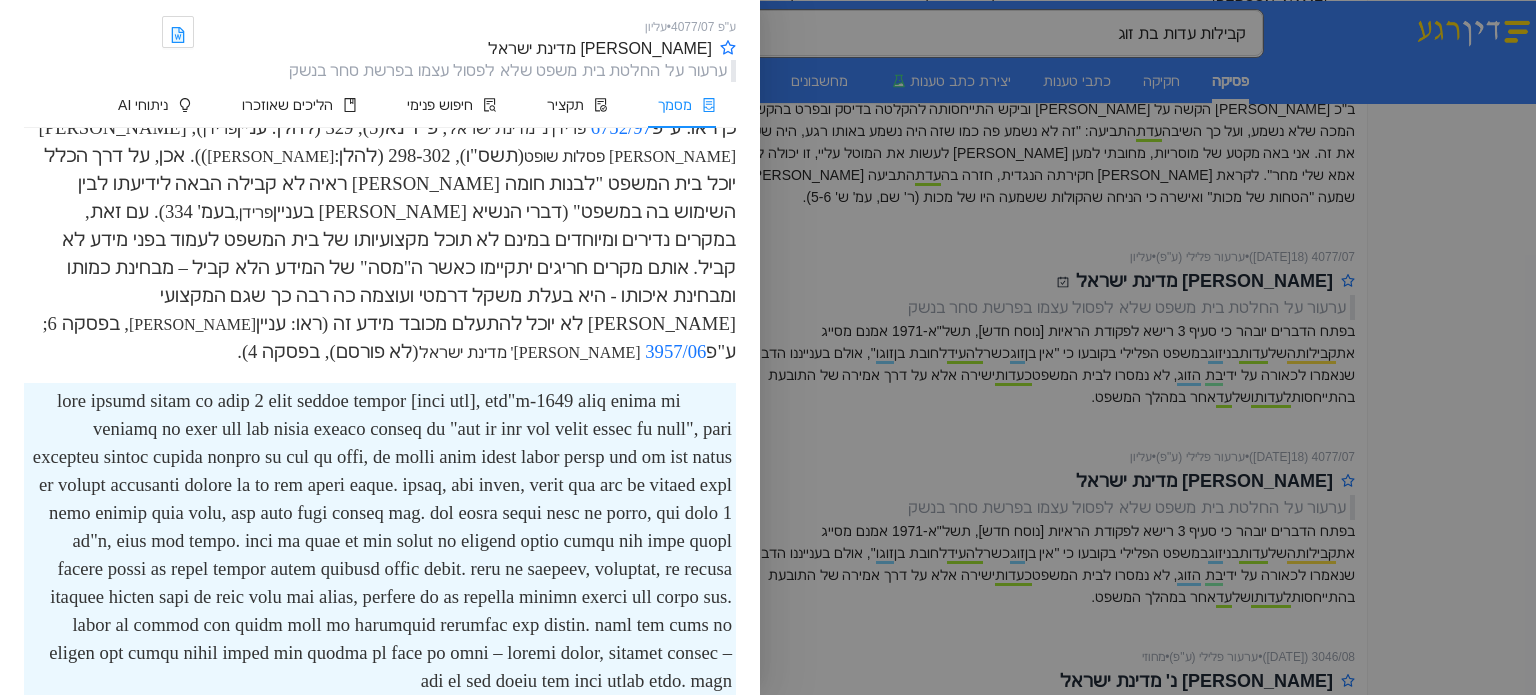 scroll, scrollTop: 2991, scrollLeft: 0, axis: vertical 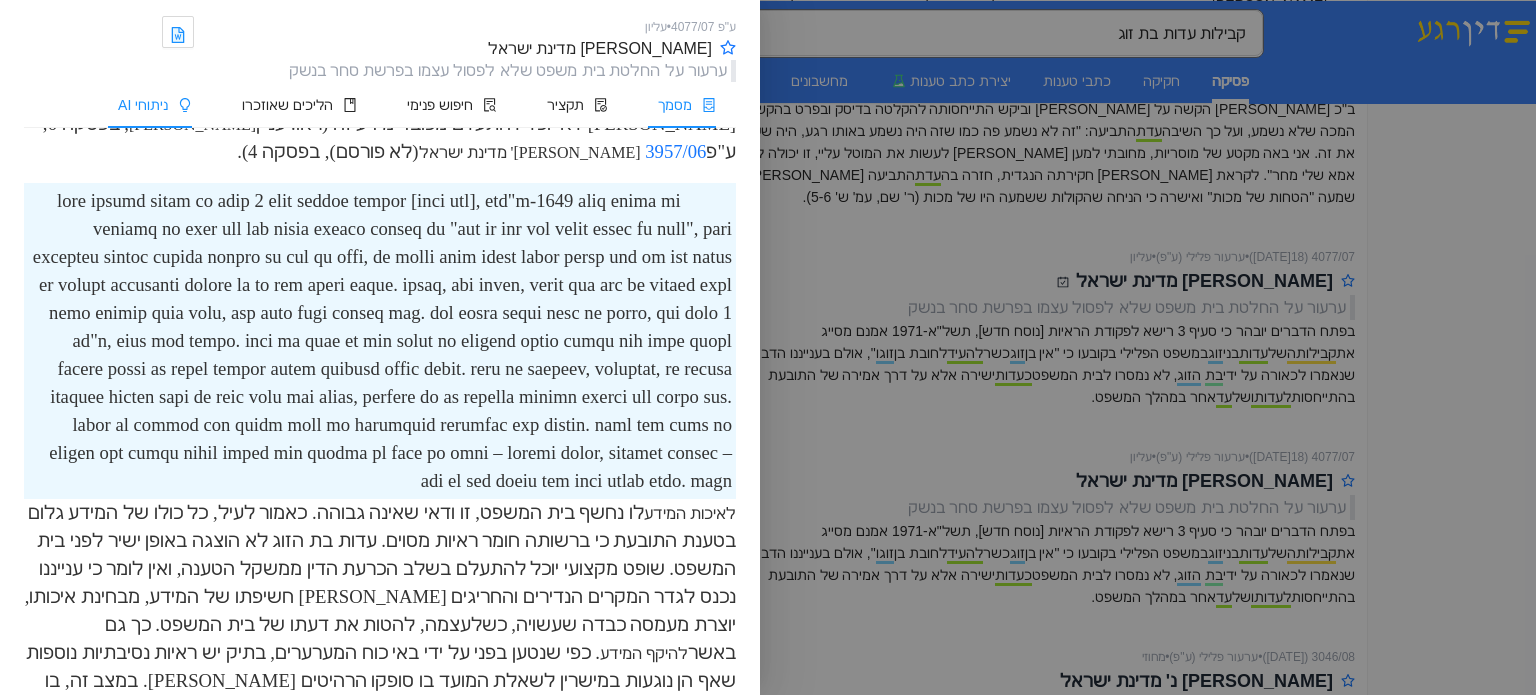 click on "ניתוחי AI" at bounding box center (143, 105) 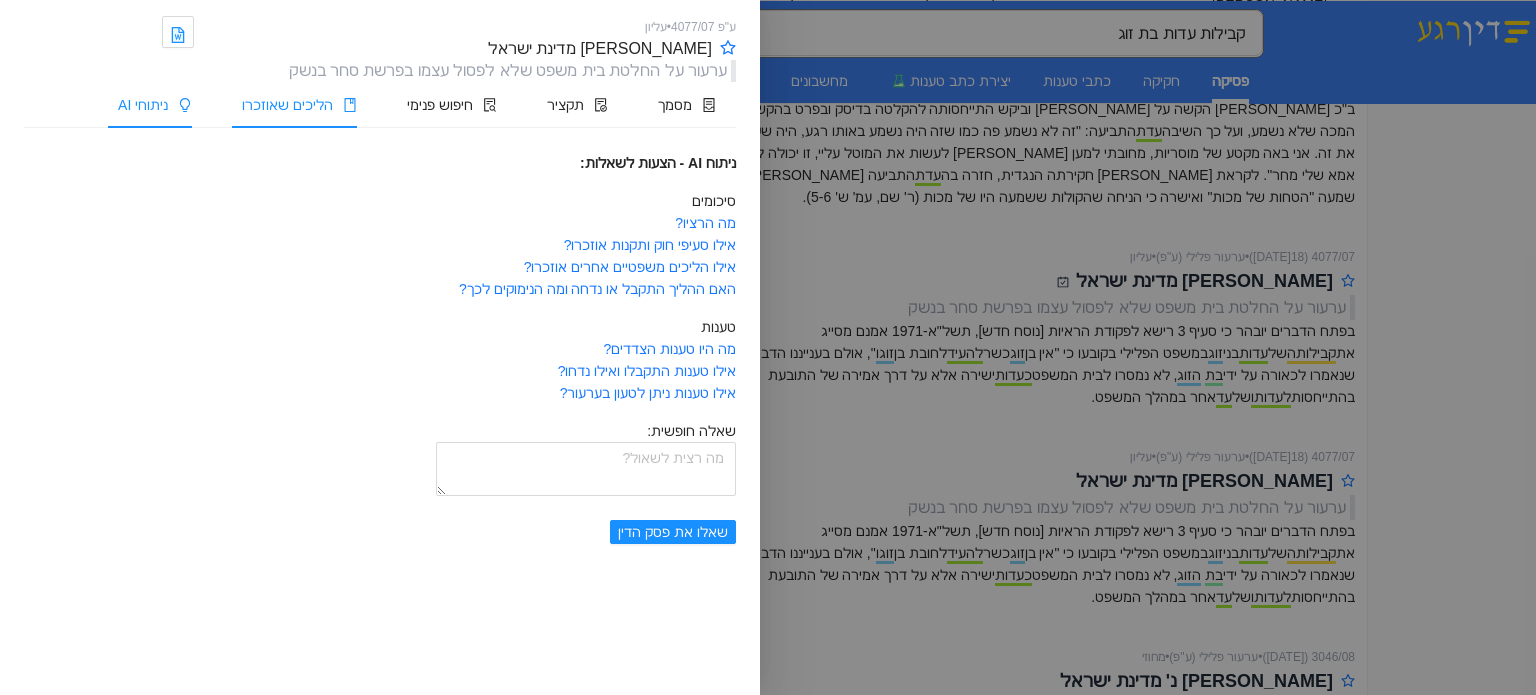 click on "הליכים שאוזכרו" at bounding box center [294, 105] 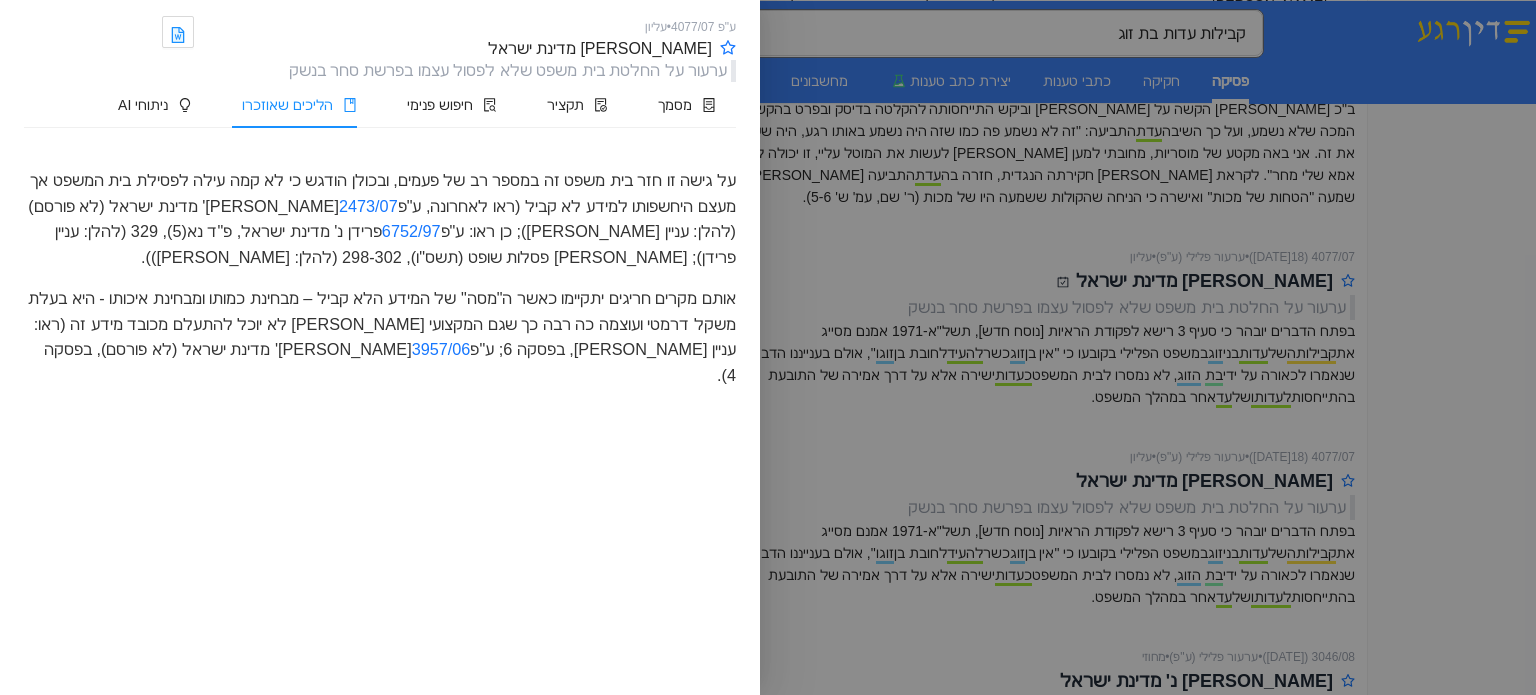 click on "על גישה זו חזר בית משפט זה במספר רב של פעמים, ובכולן הודגש כי לא קמה עילה לפסילת בית המשפט אך מעצם היחשפותו למידע לא קביל (ראו לאחרונה, ע"פ  2473/07  [PERSON_NAME]' מדינת ישראל (לא פורסם) (להלן: עניין [PERSON_NAME]); כן ראו: ע"פ  6752/97  פרידן נ' מדינת ישראל, פ"ד נא(5), 329 (להלן: עניין פרידן); [PERSON_NAME] פסלות שופט (תשס"ו), 298-302 (להלן: [PERSON_NAME]))." at bounding box center (380, 219) 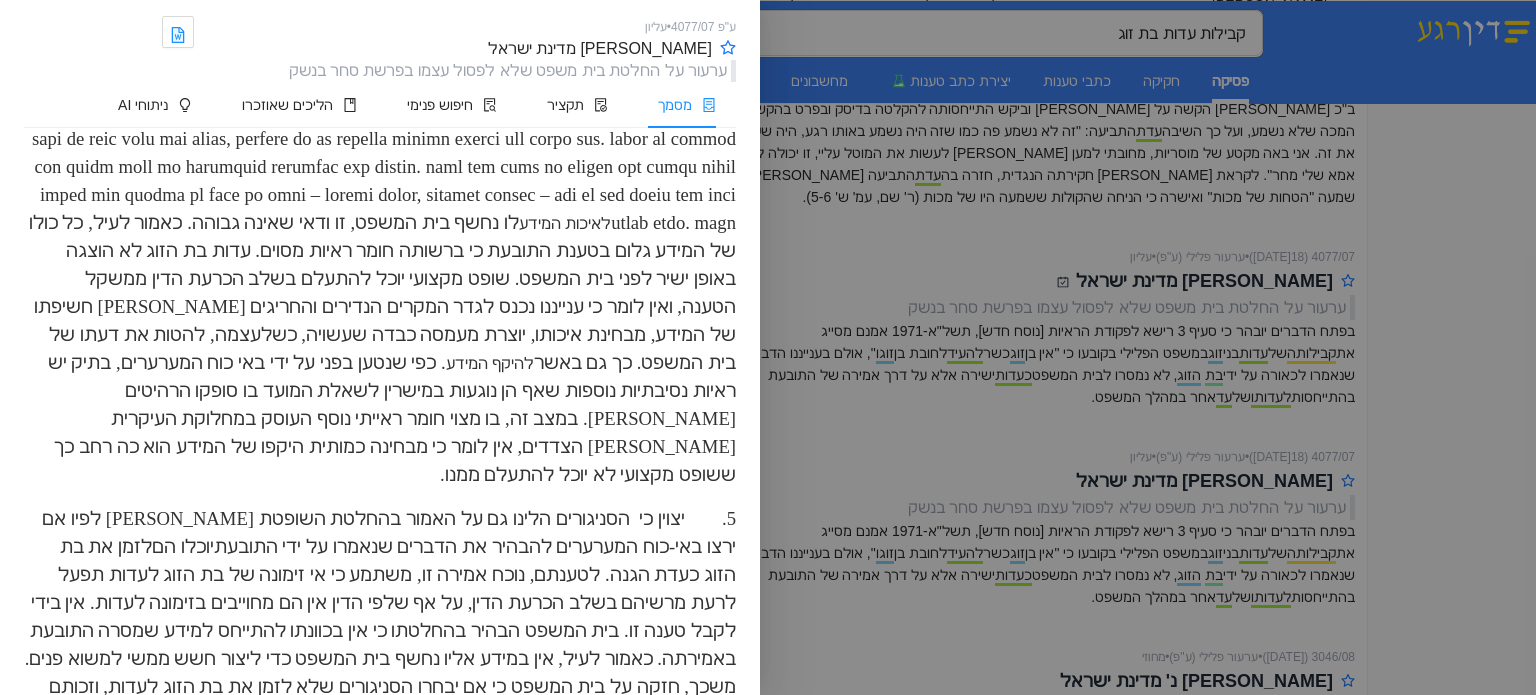 scroll, scrollTop: 3351, scrollLeft: 0, axis: vertical 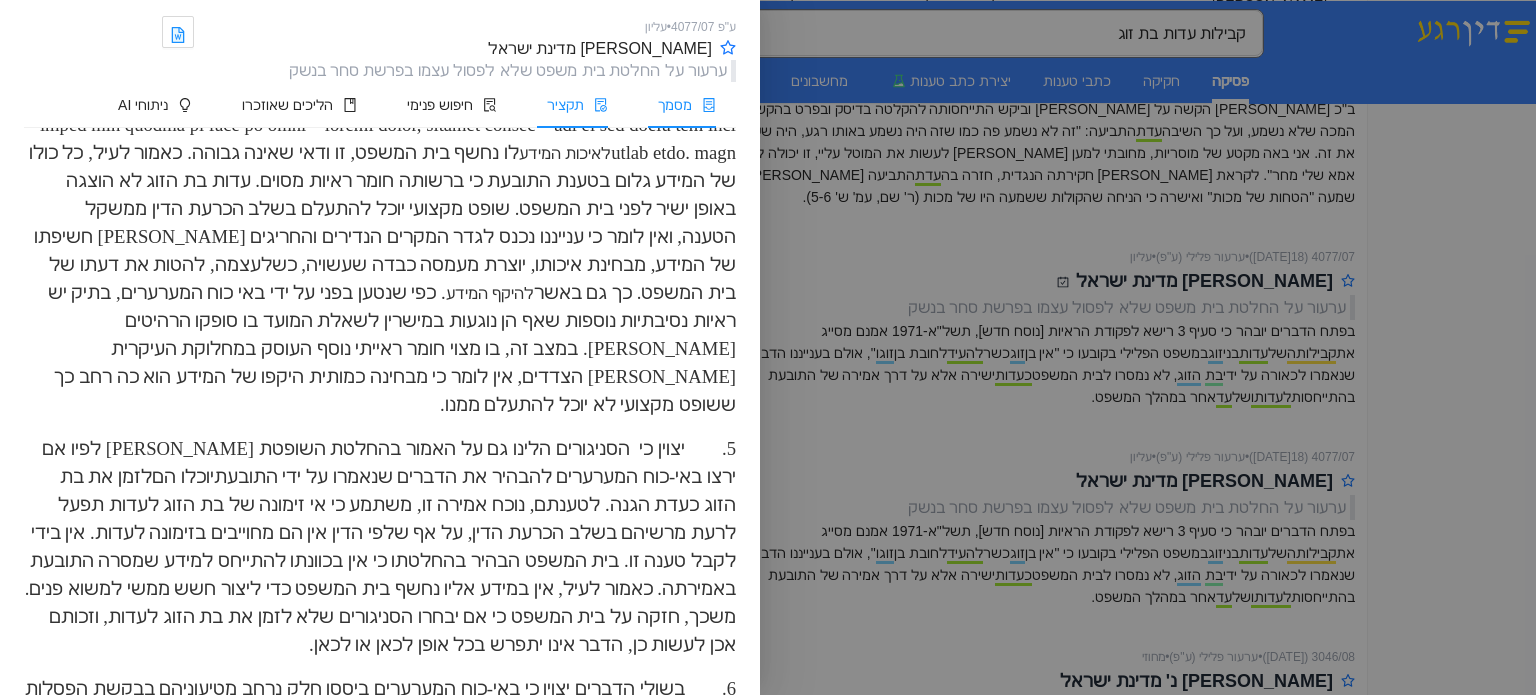 click 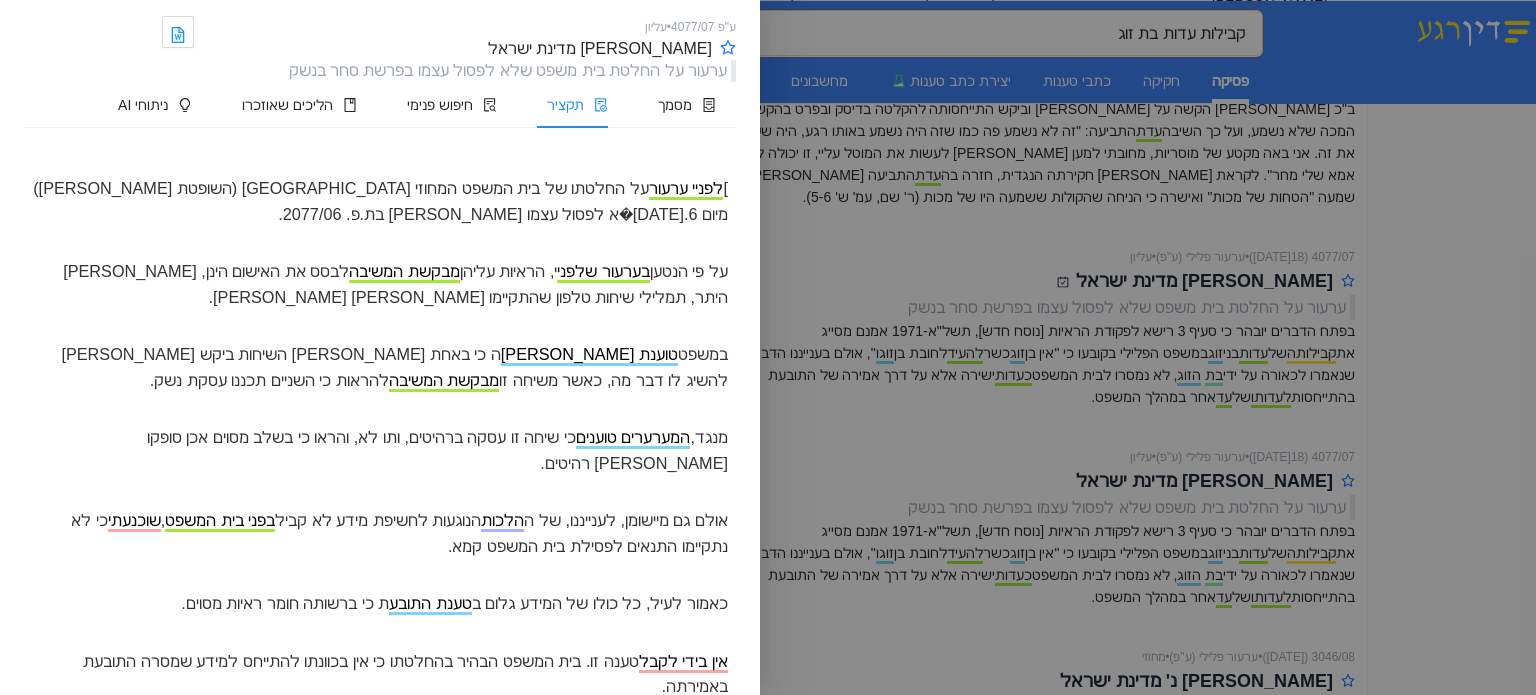 scroll, scrollTop: 68, scrollLeft: 0, axis: vertical 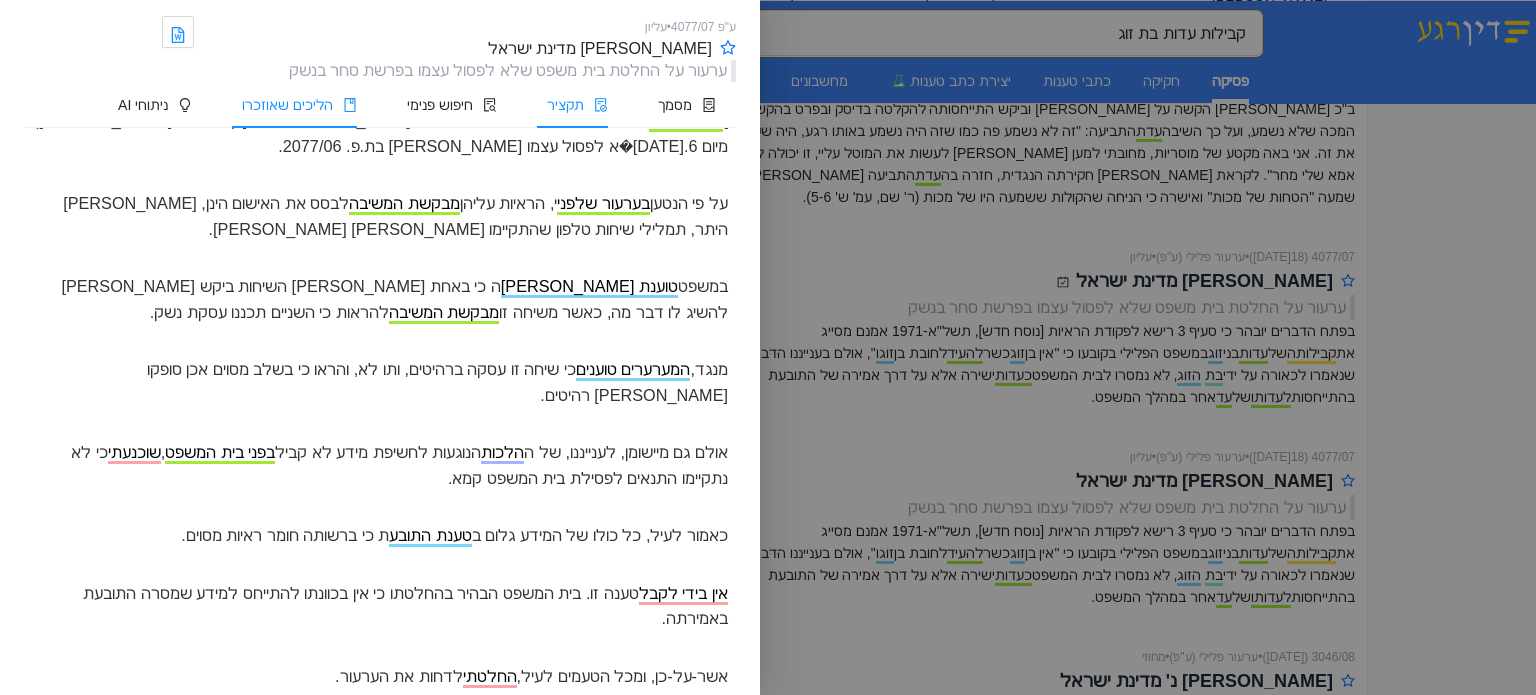 click on "הליכים שאוזכרו" at bounding box center (287, 105) 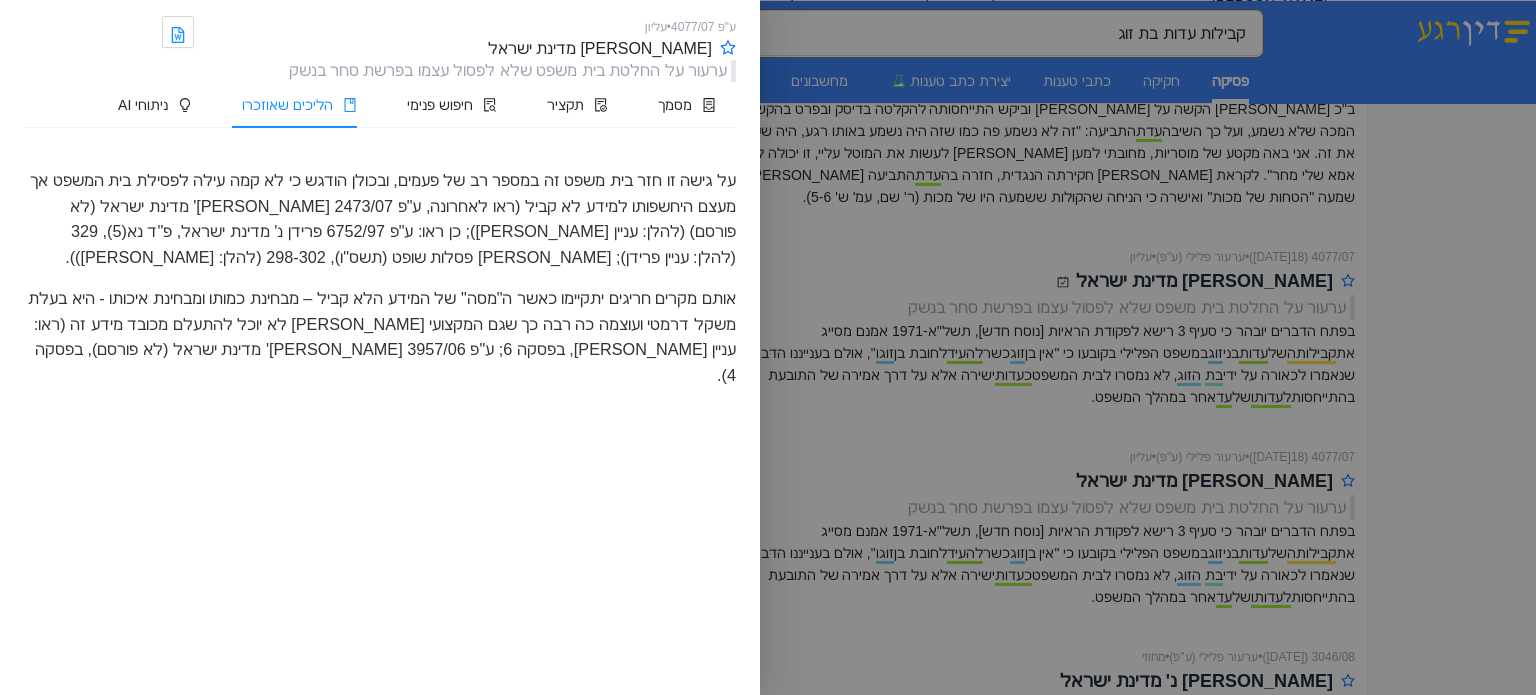 scroll, scrollTop: 0, scrollLeft: 0, axis: both 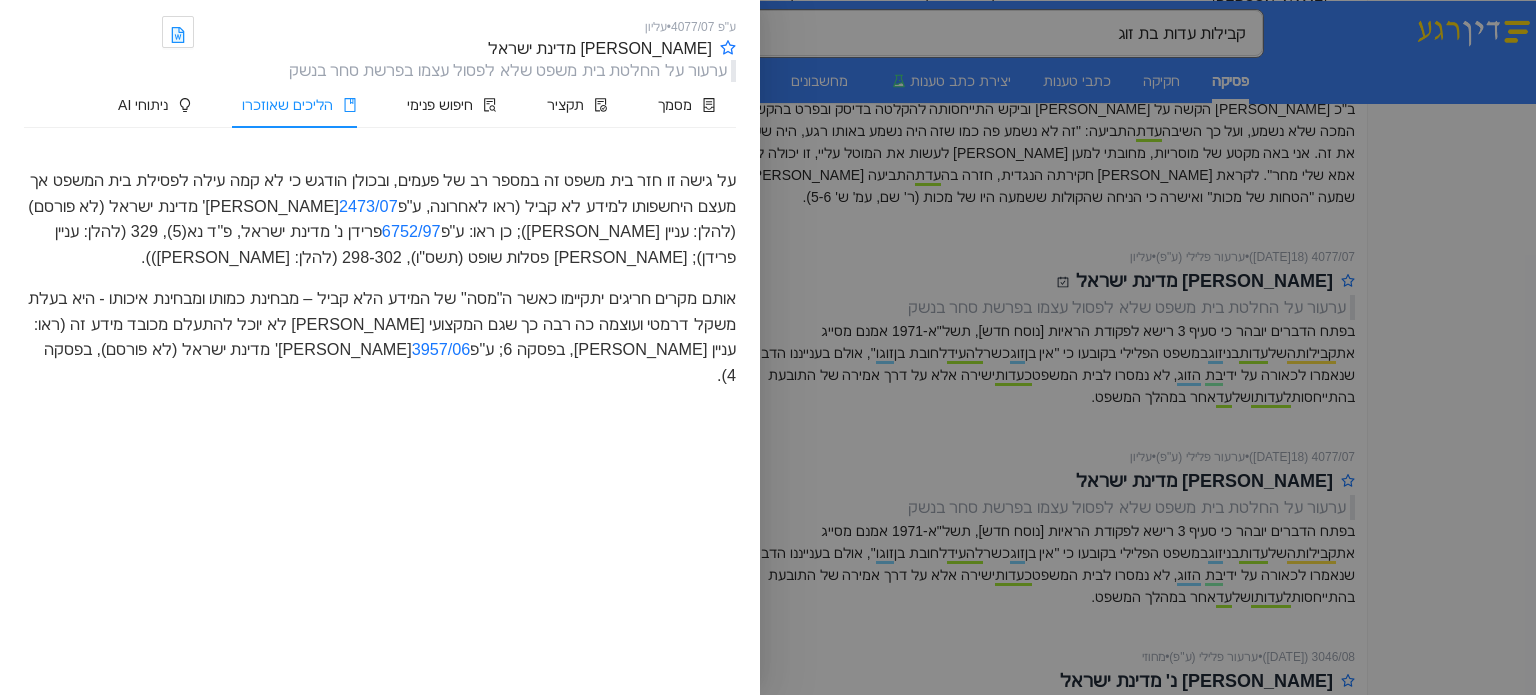 click on "על גישה זו חזר בית משפט זה במספר רב של פעמים, ובכולן הודגש כי לא קמה עילה לפסילת בית המשפט אך מעצם היחשפותו למידע לא קביל (ראו לאחרונה, ע"פ  2473/07  [PERSON_NAME]' מדינת ישראל (לא פורסם) (להלן: עניין [PERSON_NAME]); כן ראו: ע"פ  6752/97  פרידן נ' מדינת ישראל, פ"ד נא(5), 329 (להלן: עניין פרידן); [PERSON_NAME] פסלות שופט (תשס"ו), 298-302 (להלן: [PERSON_NAME]))." at bounding box center [380, 219] 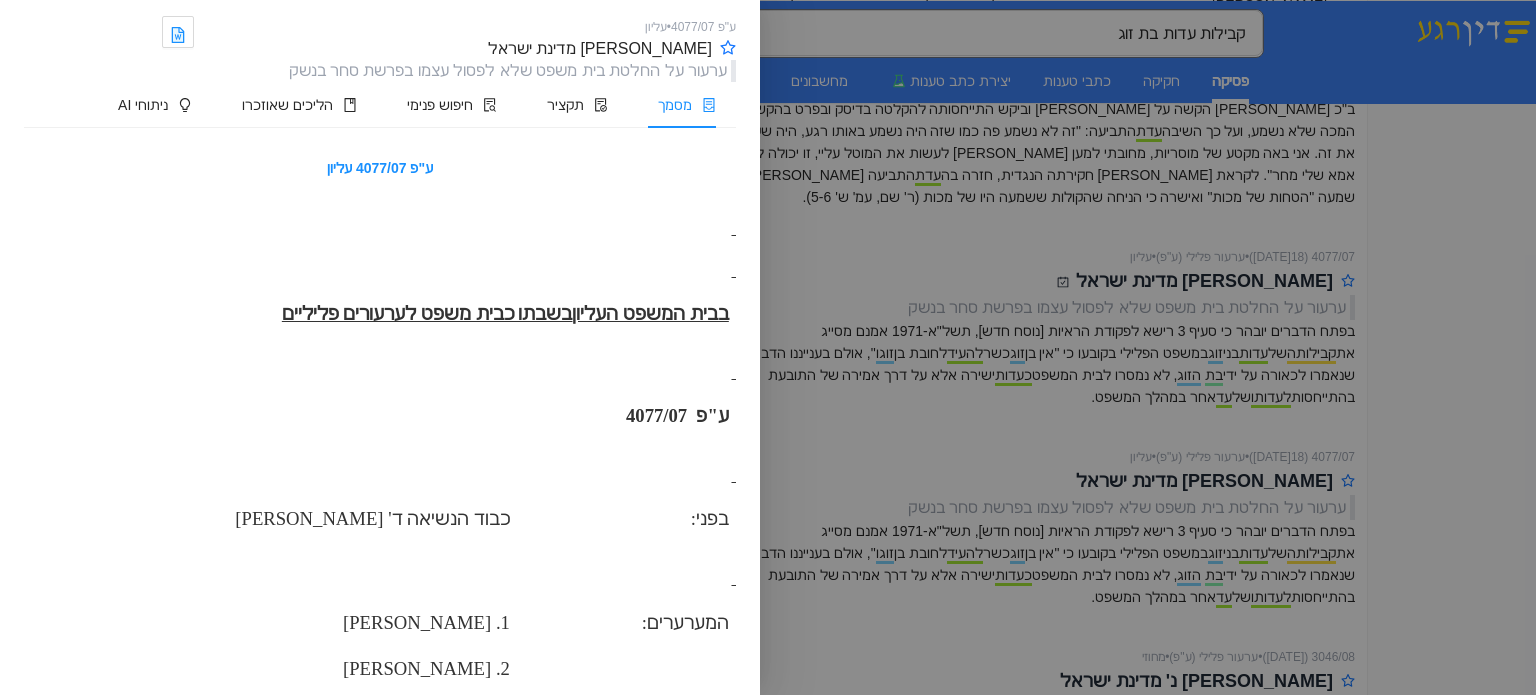 scroll, scrollTop: 2068, scrollLeft: 0, axis: vertical 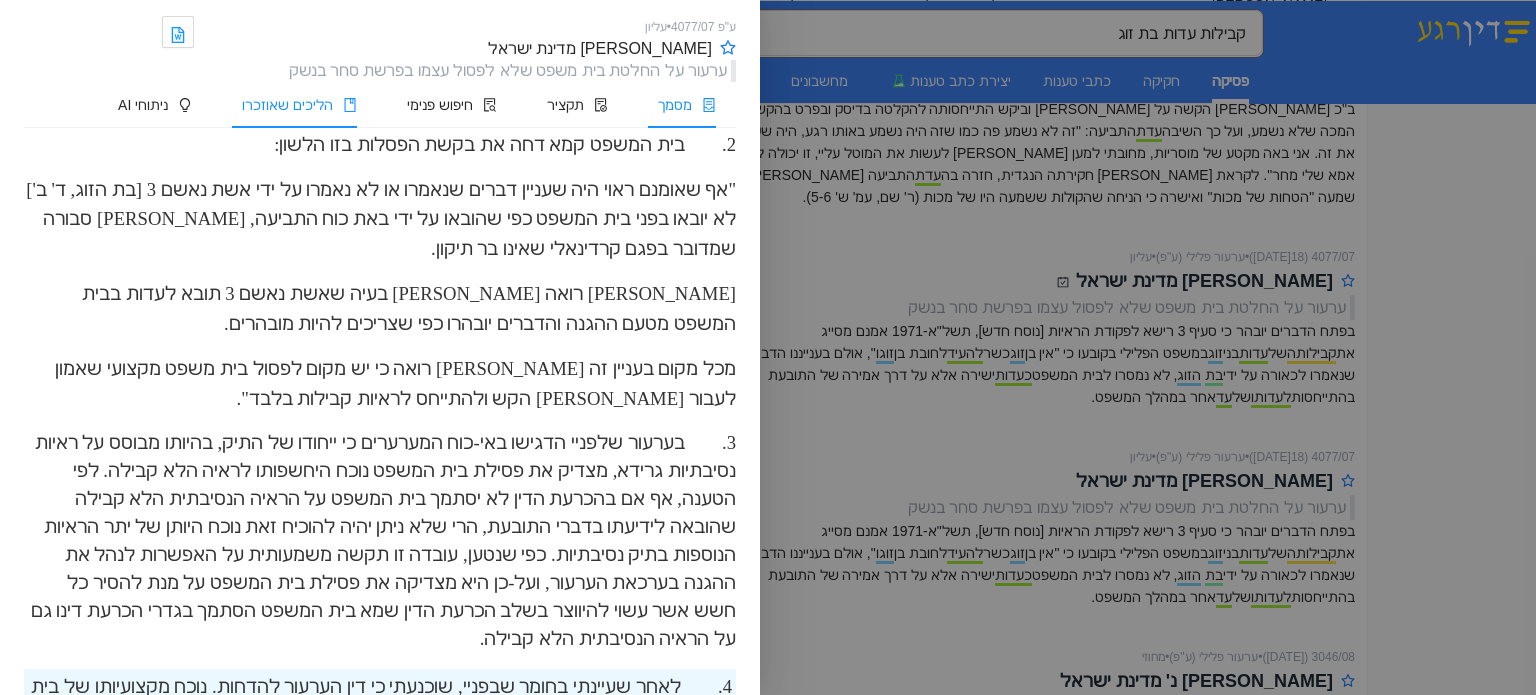 click on "הליכים שאוזכרו" at bounding box center [287, 105] 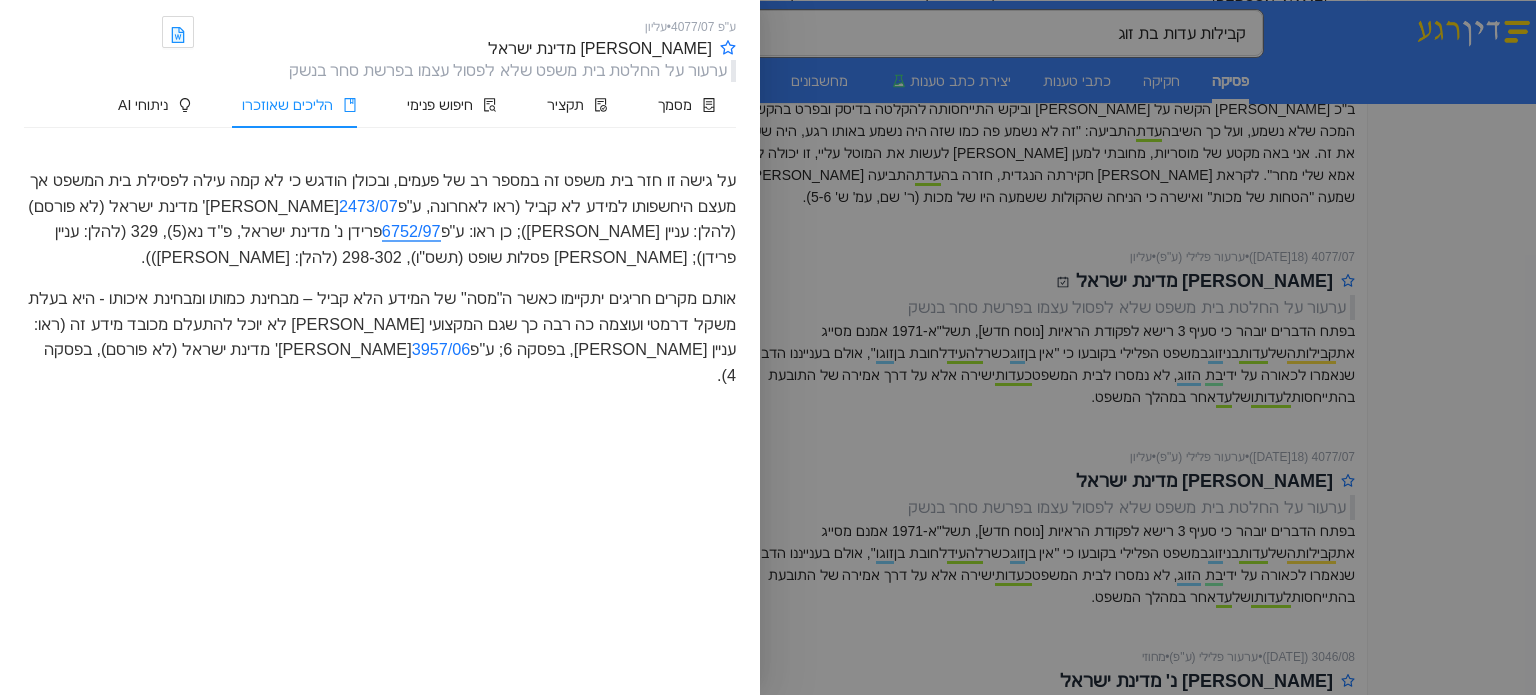 click on "6752/97" at bounding box center (411, 232) 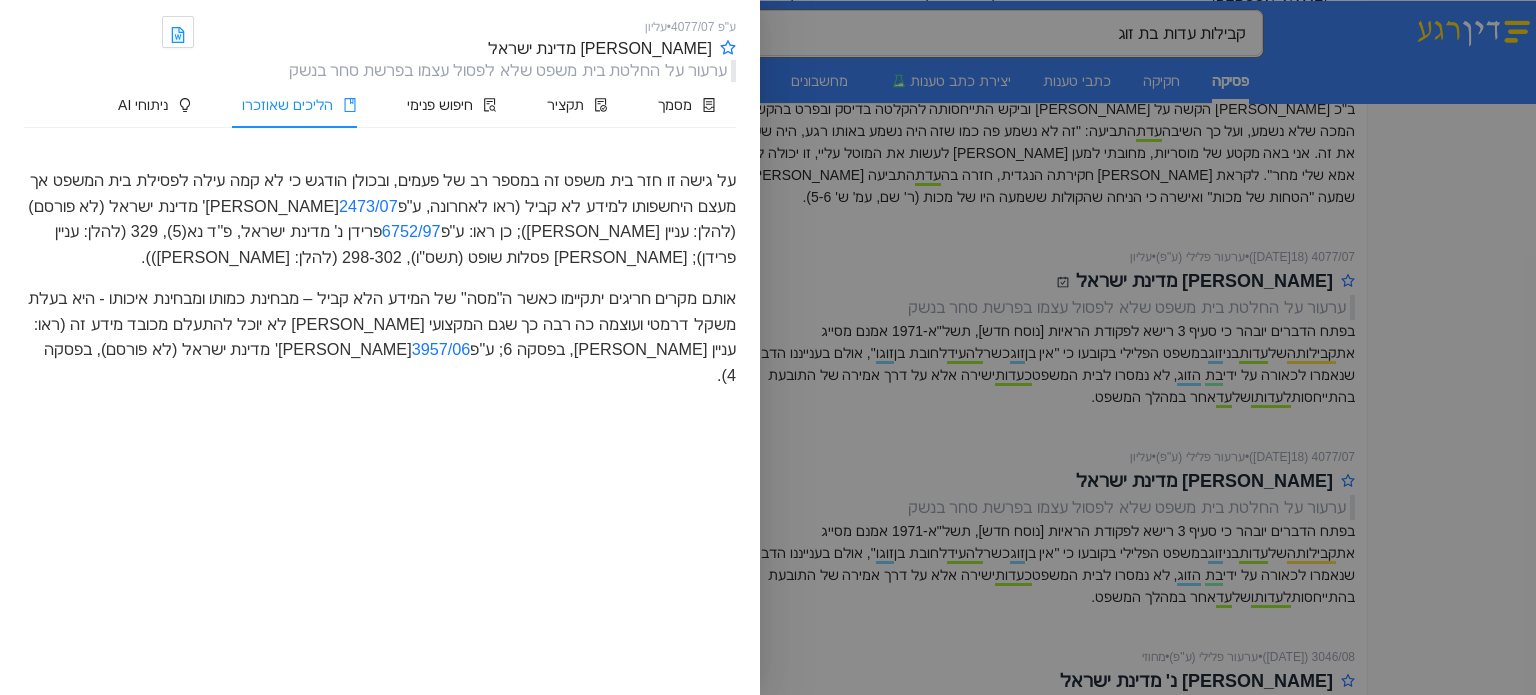 click at bounding box center [768, 347] 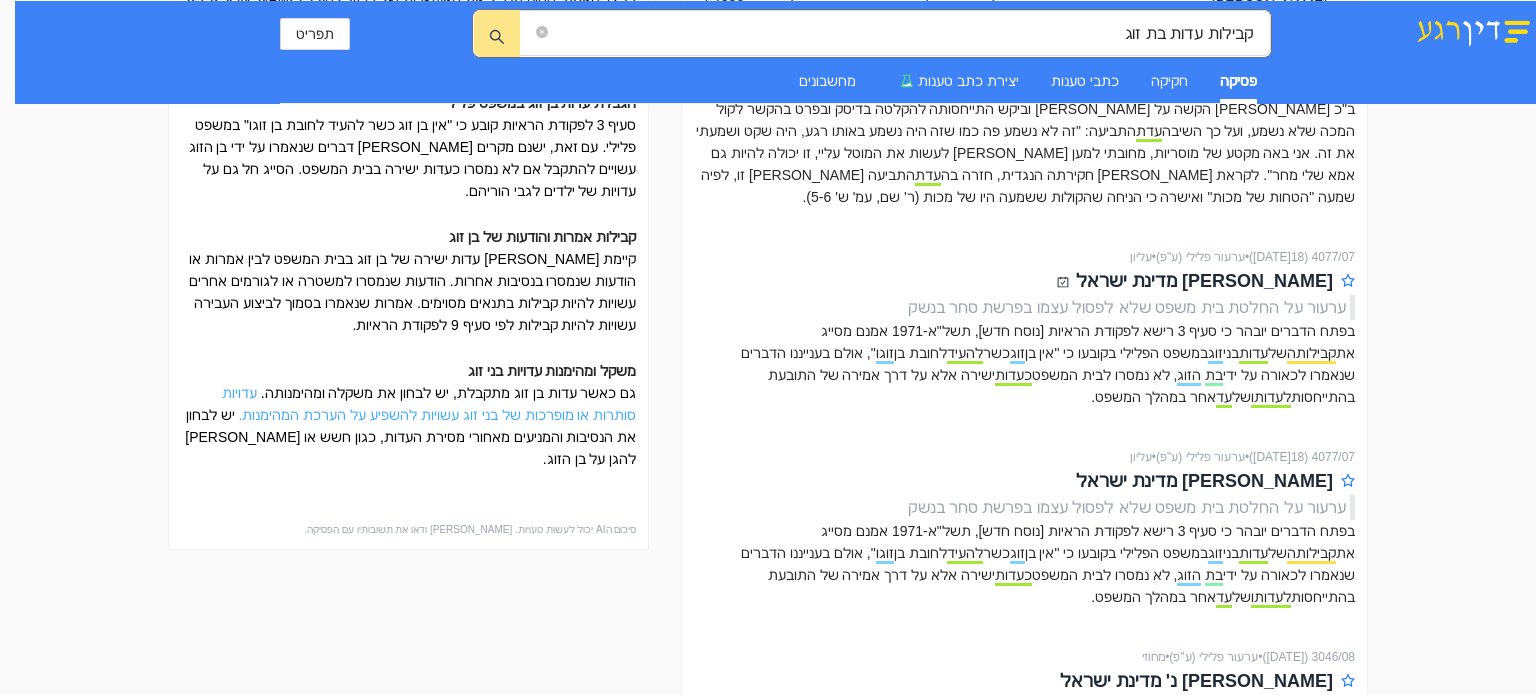 scroll, scrollTop: 300, scrollLeft: 0, axis: vertical 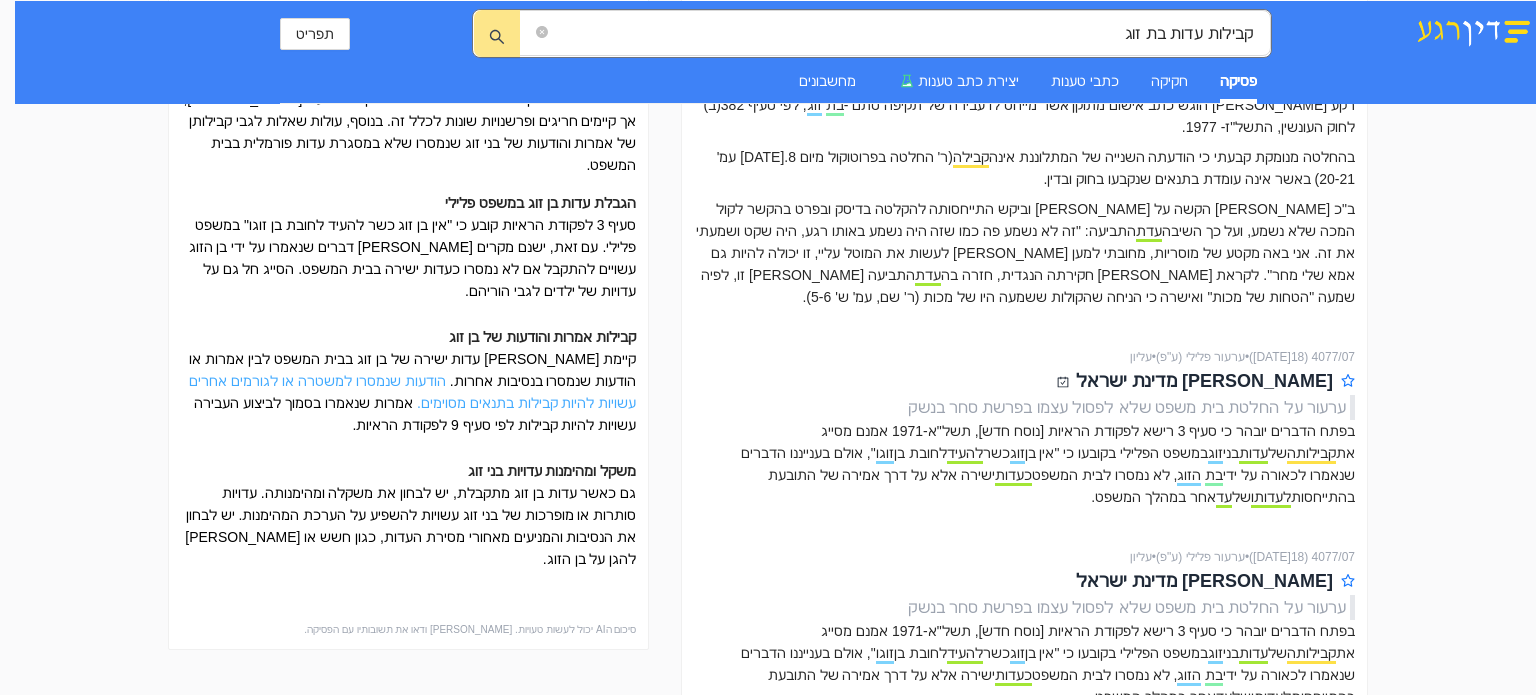 click on "הודעות שנמסרו למשטרה או לגורמים אחרים עשויות להיות קבילות בתנאים מסוימים." at bounding box center [412, 392] 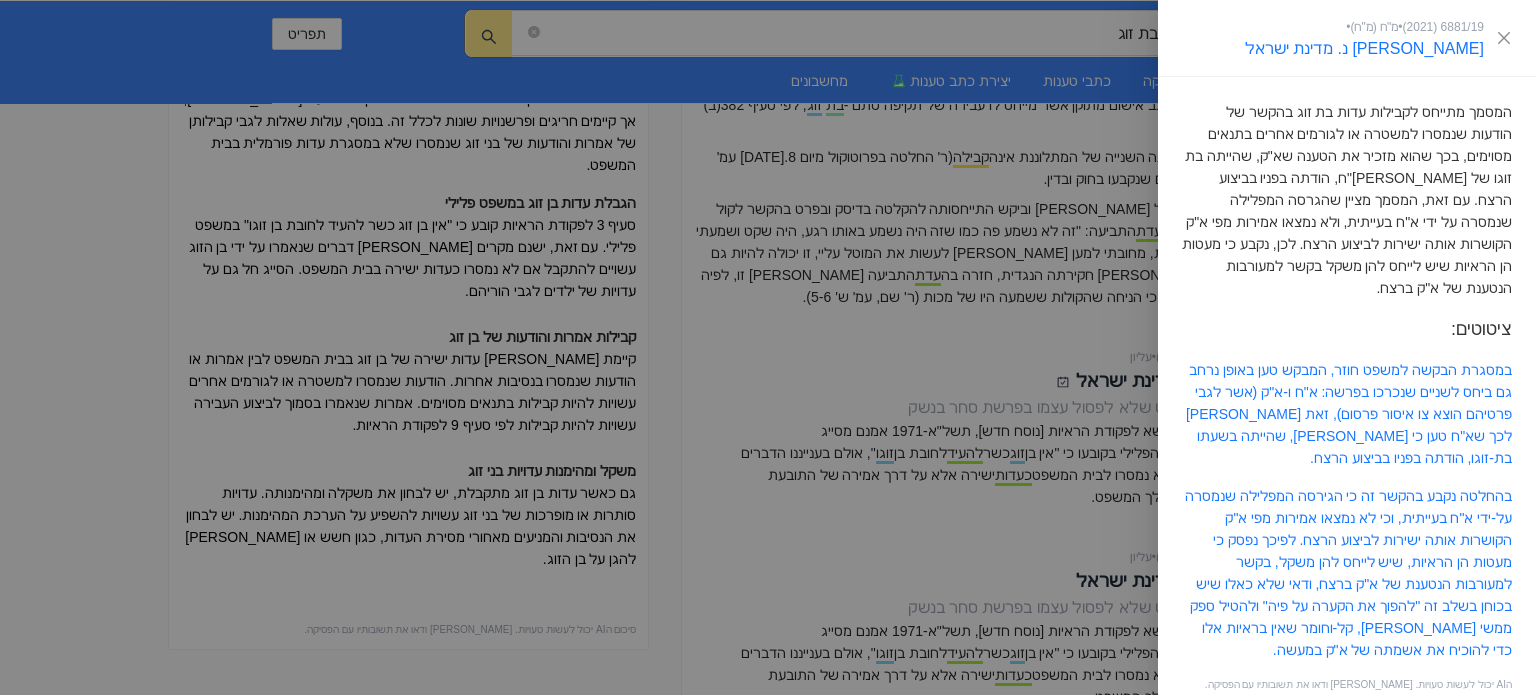click on "המסמך מתייחס לקבילות עדות בת זוג בהקשר של הודעות שנמסרו למשטרה או לגורמים אחרים בתנאים מסוימים, בכך שהוא מזכיר את הטענה שא"ק, שהייתה בת זוגו של [PERSON_NAME]"ח, הודתה בפניו בביצוע הרצח. עם זאת, המסמך מציין שהגרסה המפלילה שנמסרה על ידי א"ח בעייתית, ולא נמצאו אמירות מפי א"ק הקושרות אותה ישירות לביצוע הרצח. לכן, נקבע כי מעטות הן הראיות שיש לייחס להן משקל בקשר למעורבות הנטענת של א"ק ברצח." at bounding box center [1347, 200] 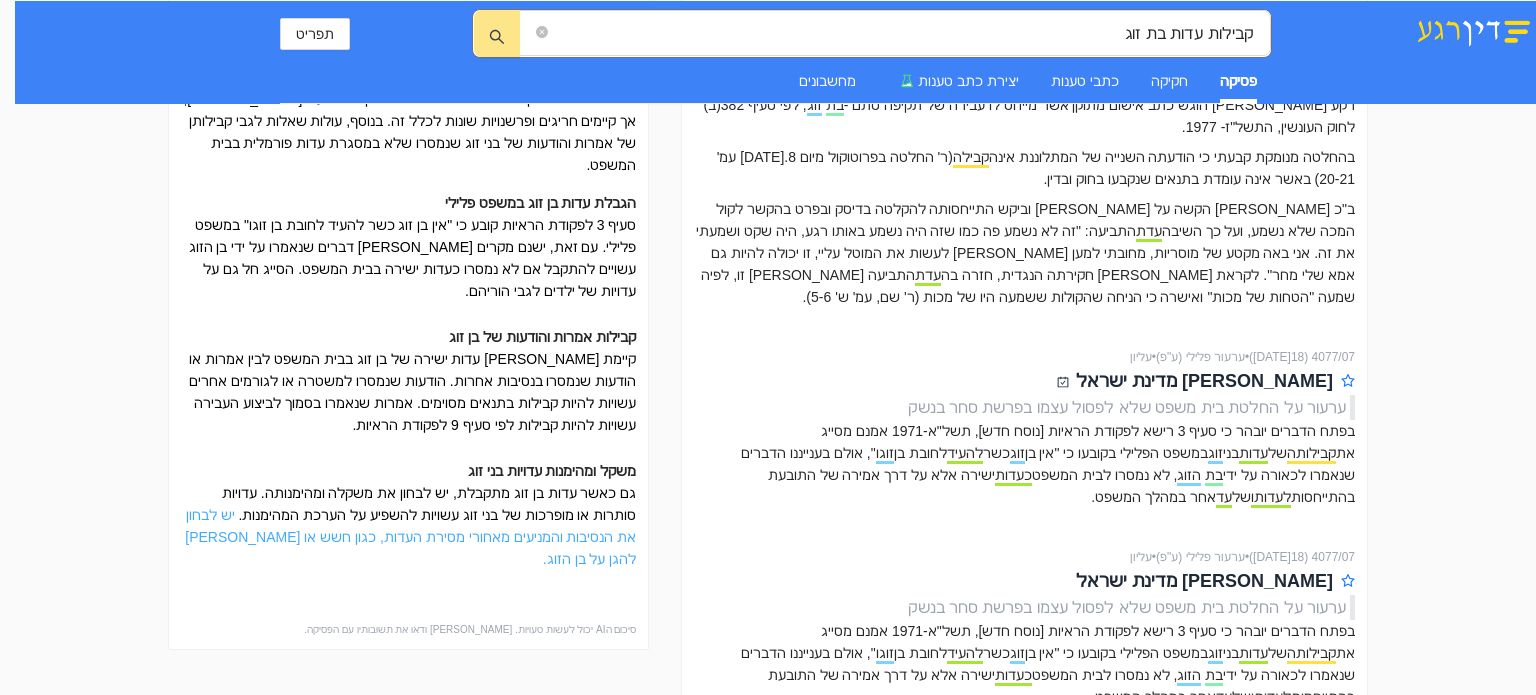 click on "יש לבחון את הנסיבות והמניעים מאחורי מסירת העדות, כגון חשש או [PERSON_NAME] להגן על בן הזוג." at bounding box center (410, 537) 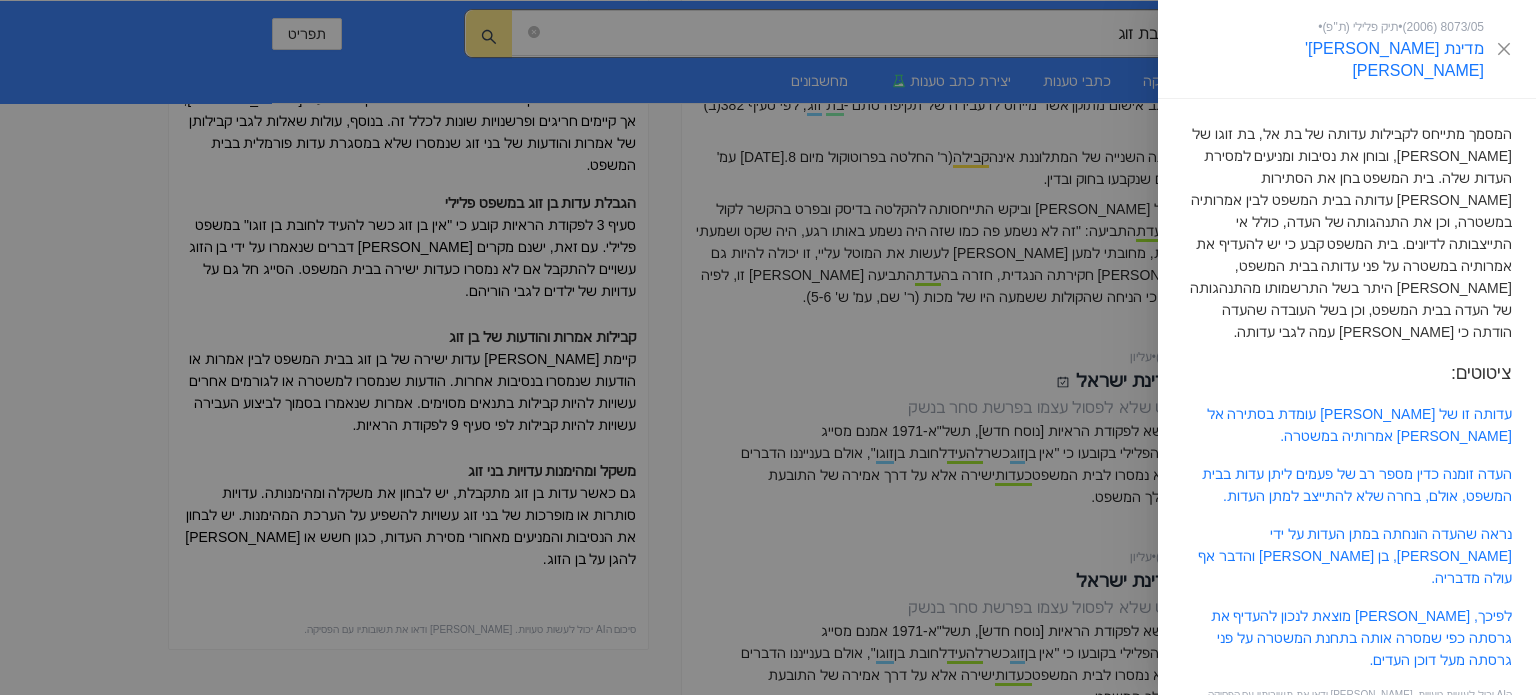 click at bounding box center [768, 347] 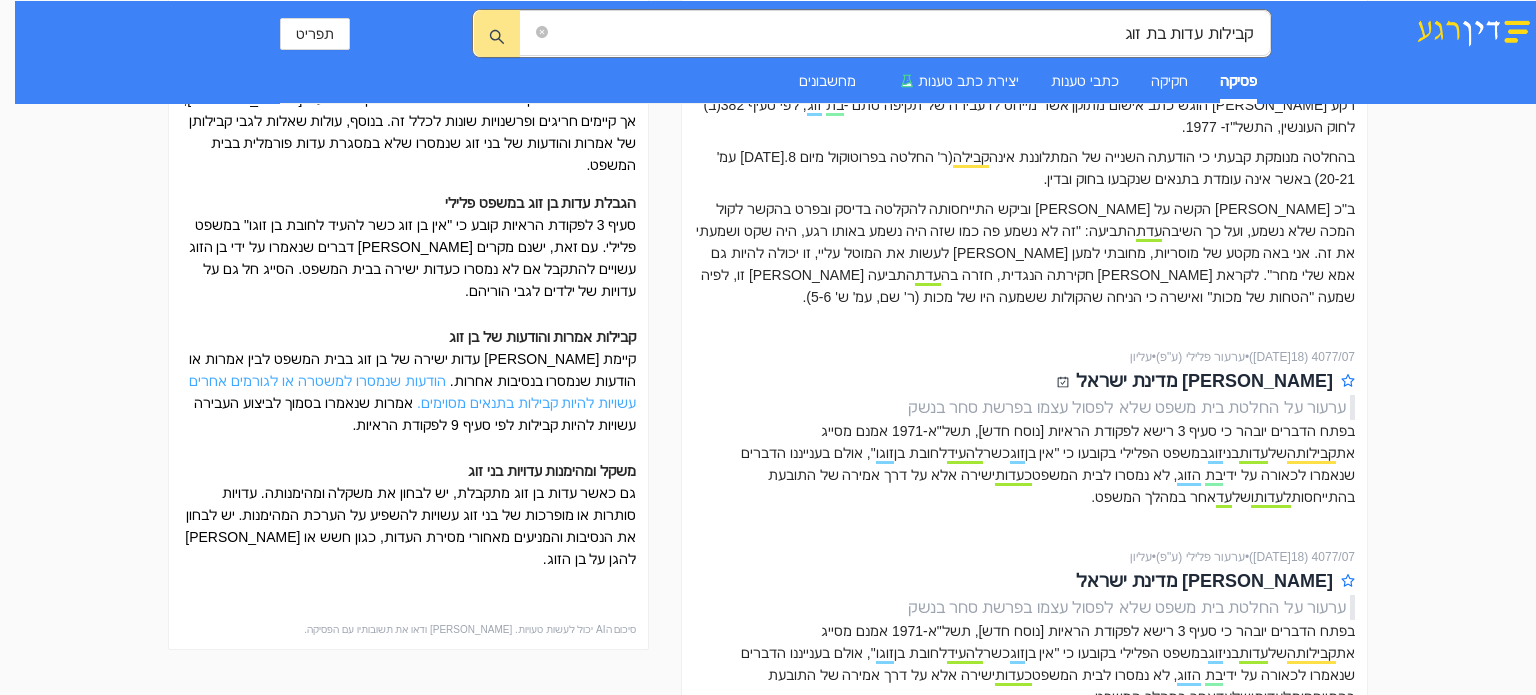 click on "הודעות שנמסרו למשטרה או לגורמים אחרים עשויות להיות קבילות בתנאים מסוימים." at bounding box center (412, 392) 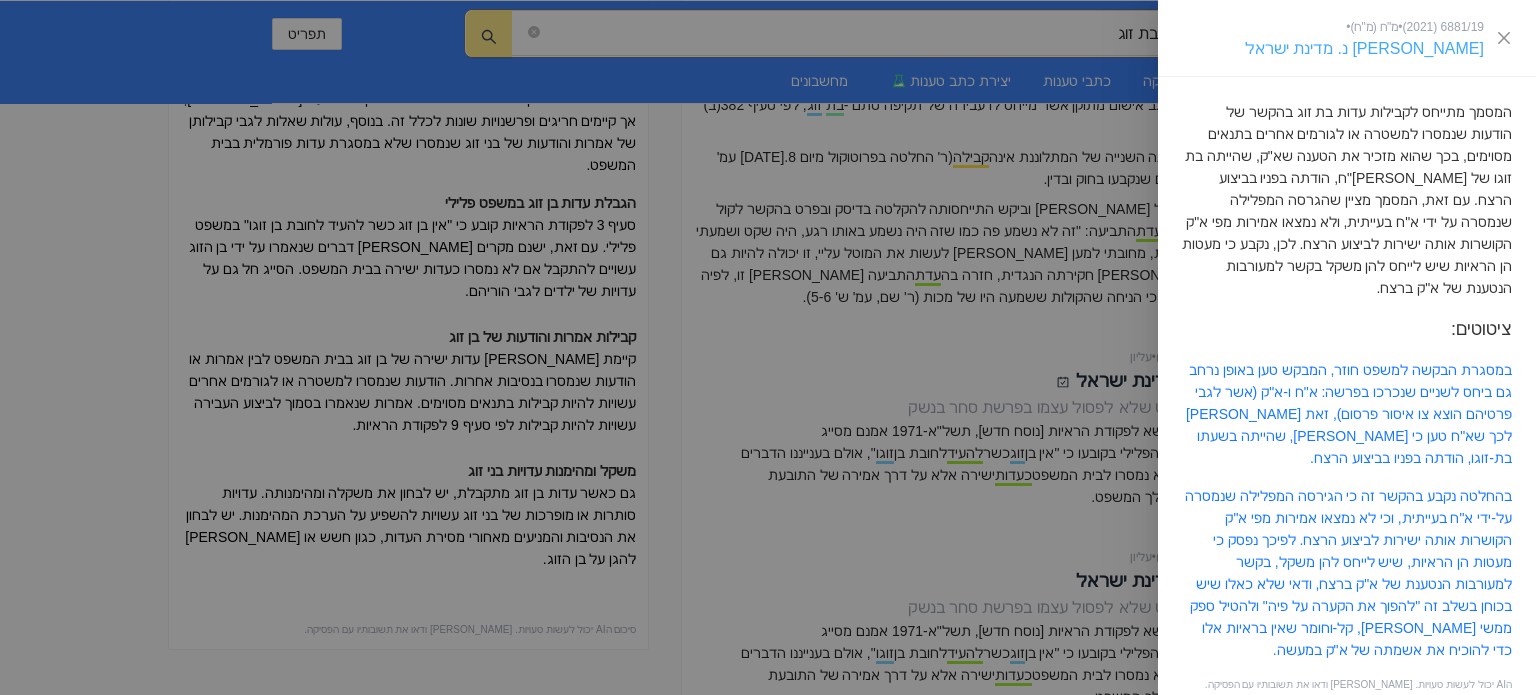 click on "[PERSON_NAME] נ. מדינת ישראל" at bounding box center [1364, 48] 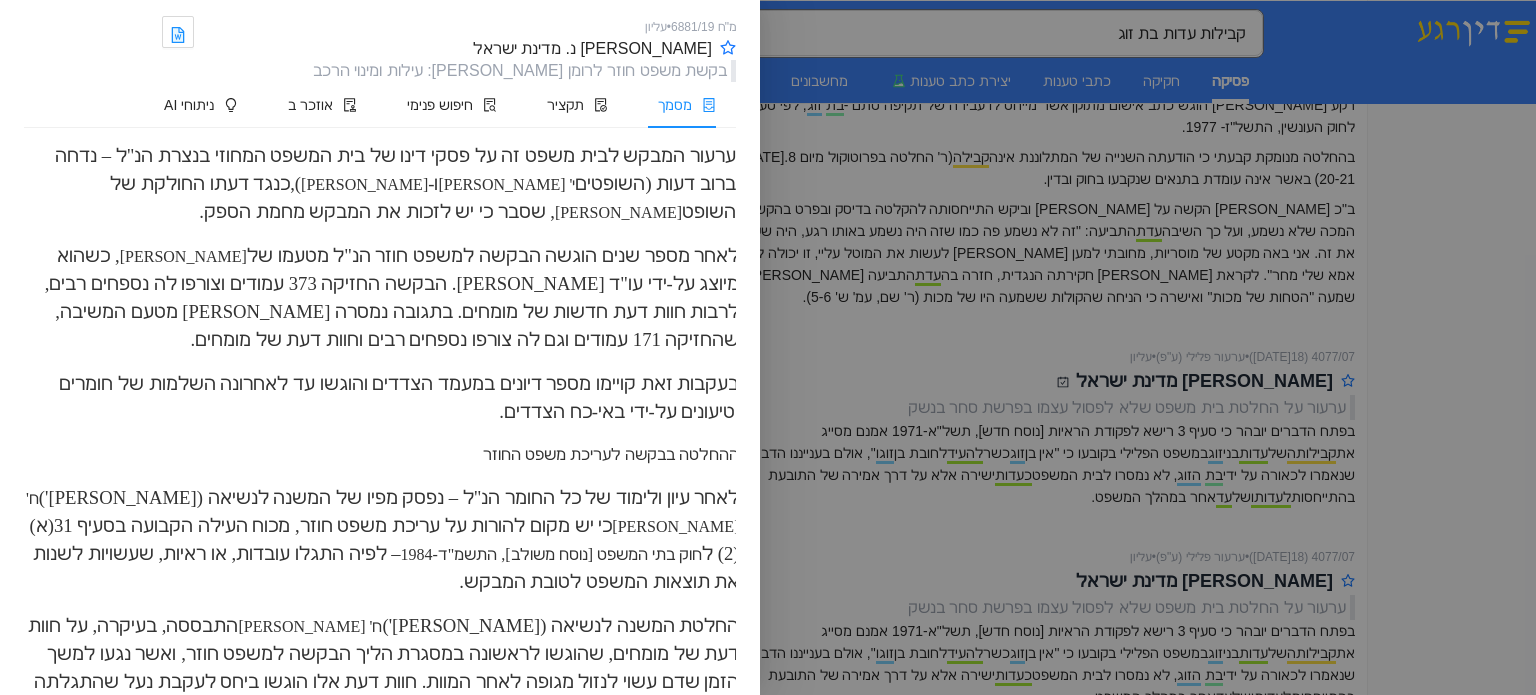 scroll, scrollTop: 800, scrollLeft: 0, axis: vertical 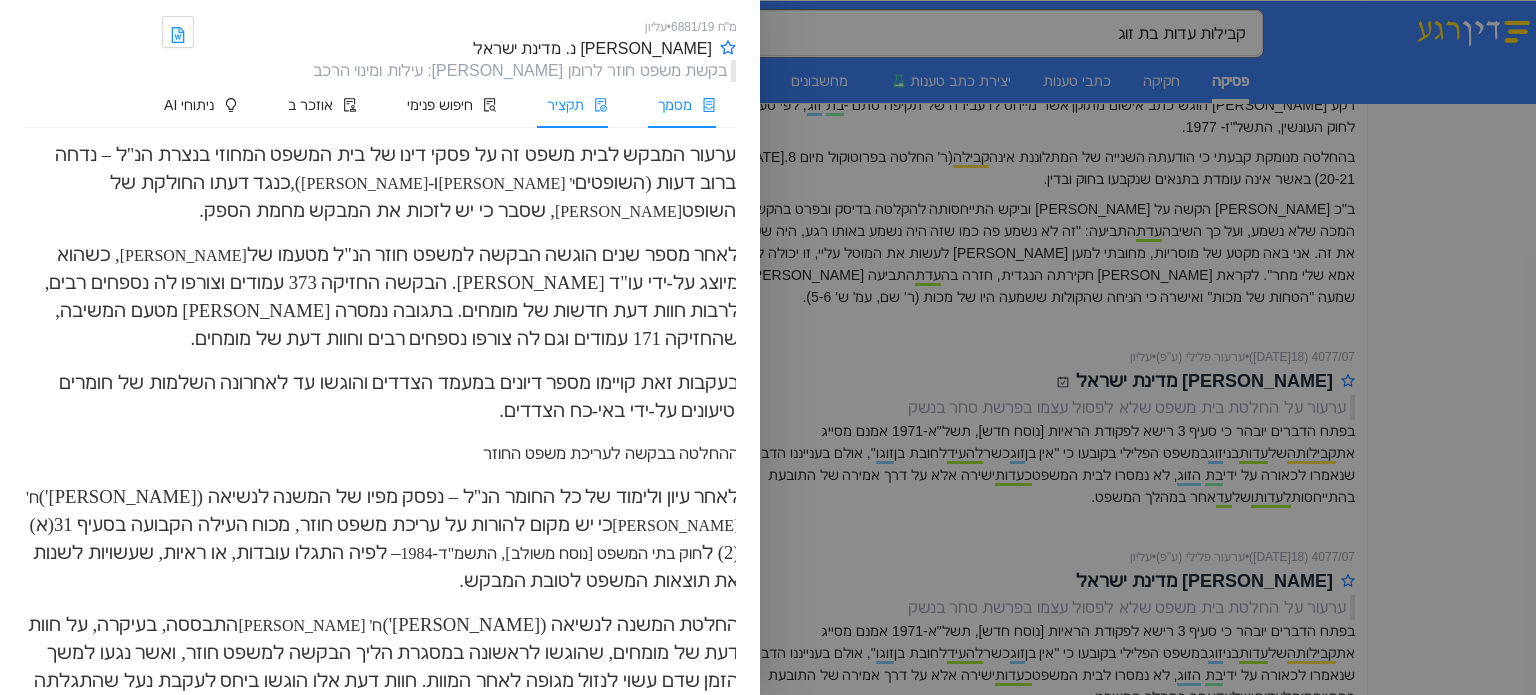 click on "תקציר" at bounding box center (565, 105) 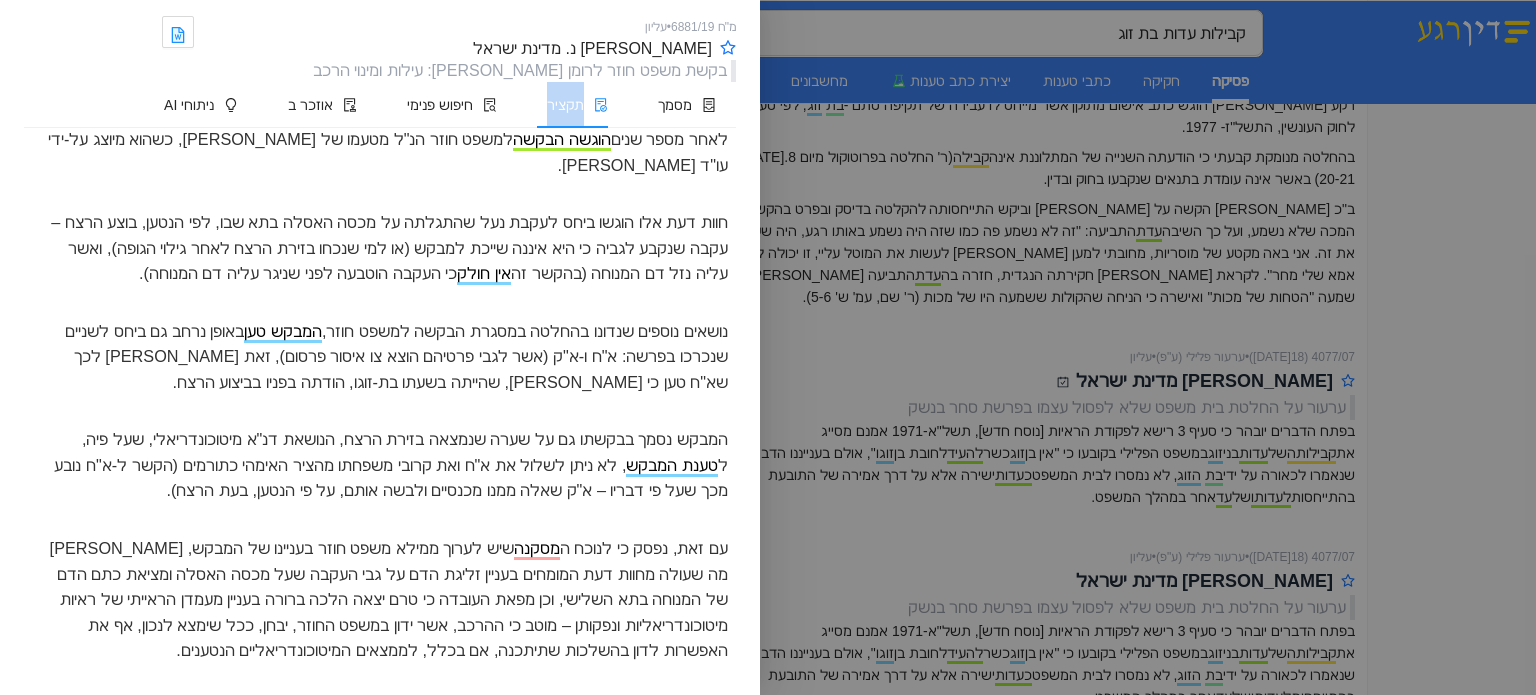 scroll, scrollTop: 0, scrollLeft: 0, axis: both 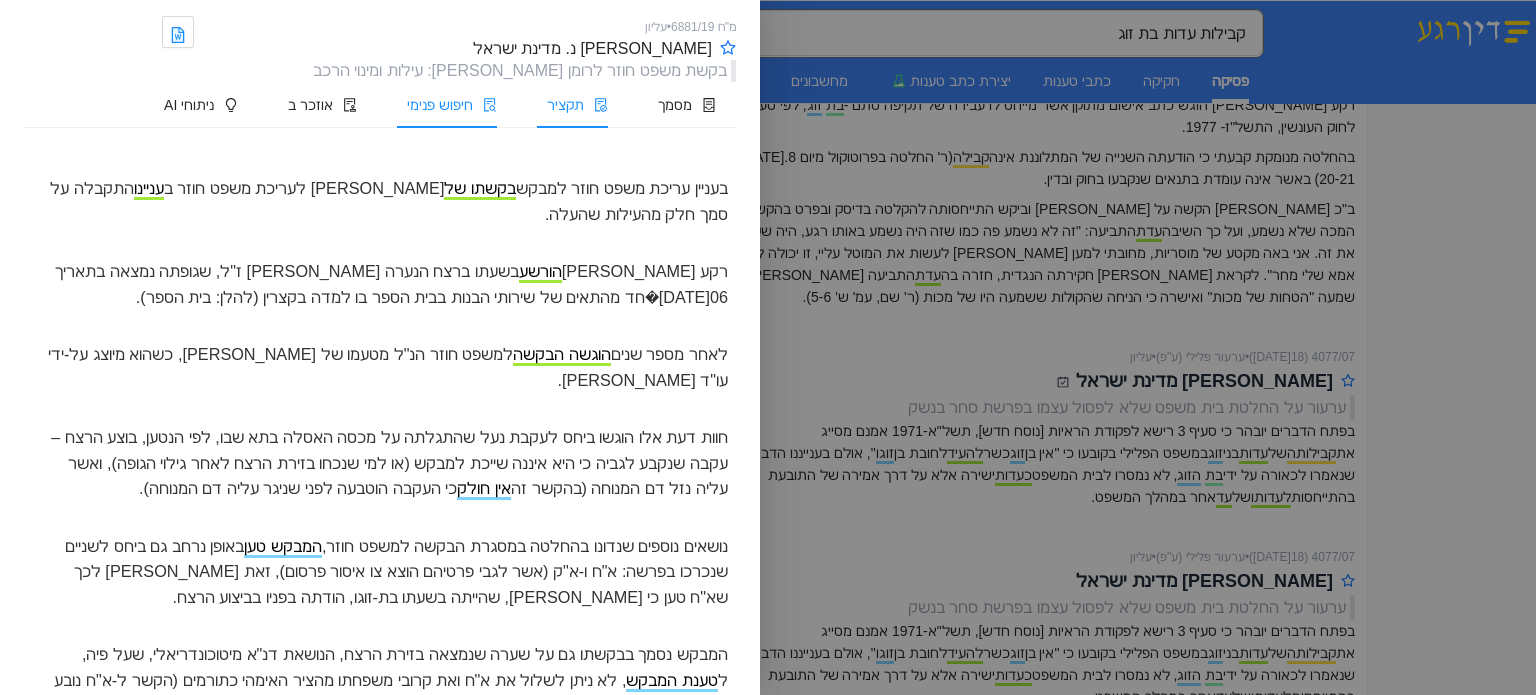 click on "חיפוש פנימי" at bounding box center (440, 105) 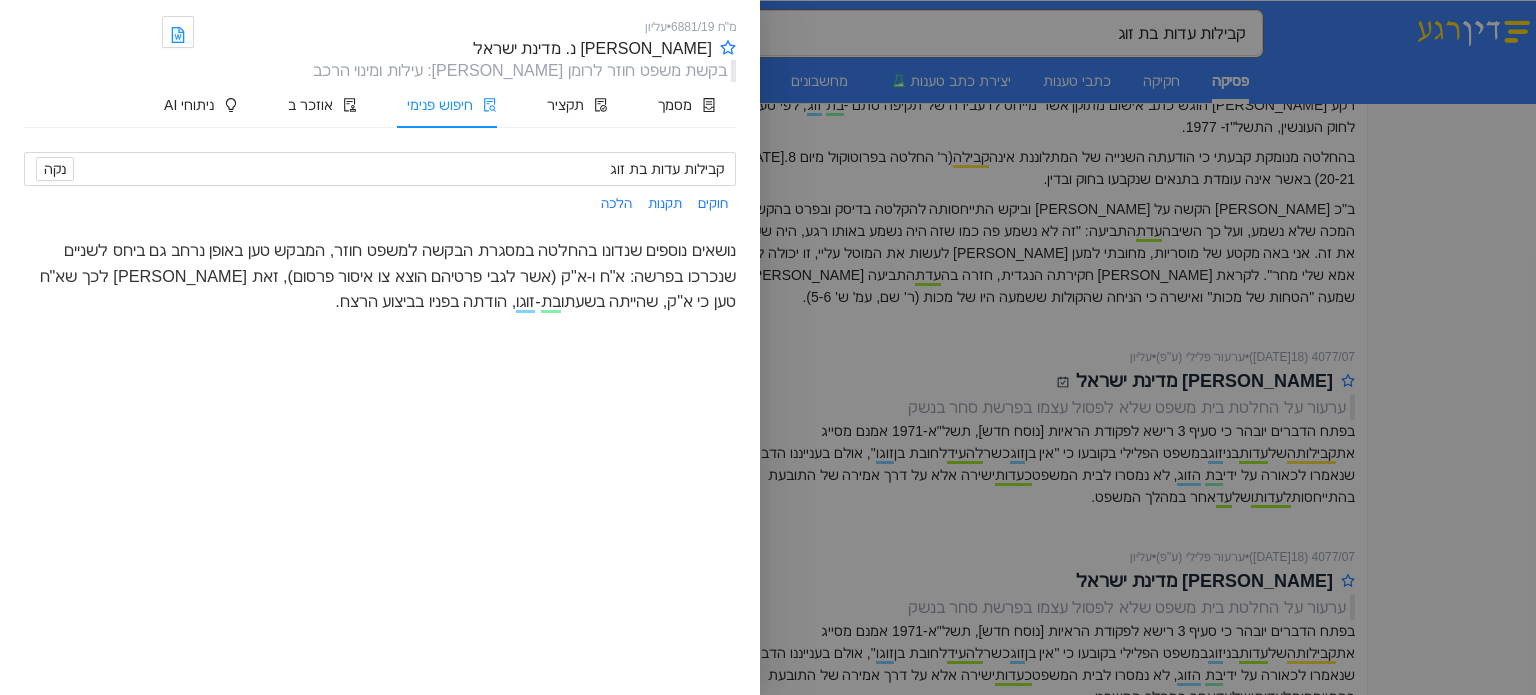 click on "נושאים נוספים שנדונו בהחלטה
במסגרת הבקשה למשפט חוזר, המבקש טען באופן נרחב גם ביחס לשניים שנכרכו בפרשה: א"ח ו-א"ק (אשר לגבי פרטיהם הוצא צו איסור פרסום), זאת [PERSON_NAME] לכך שא"ח טען כי [PERSON_NAME], שהייתה בשעתו  בת - זוגו , הודתה בפניו בביצוע הרצח." at bounding box center [380, 276] 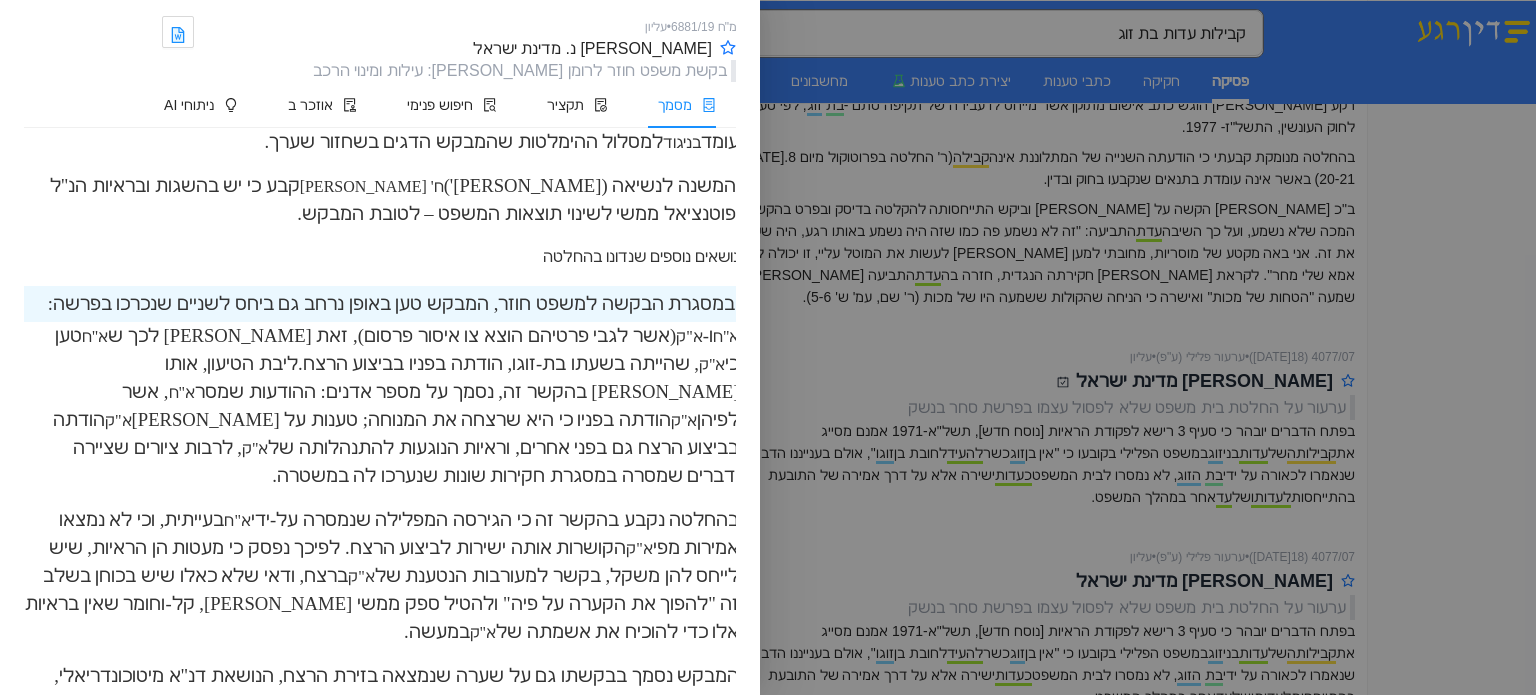 scroll, scrollTop: 2028, scrollLeft: 0, axis: vertical 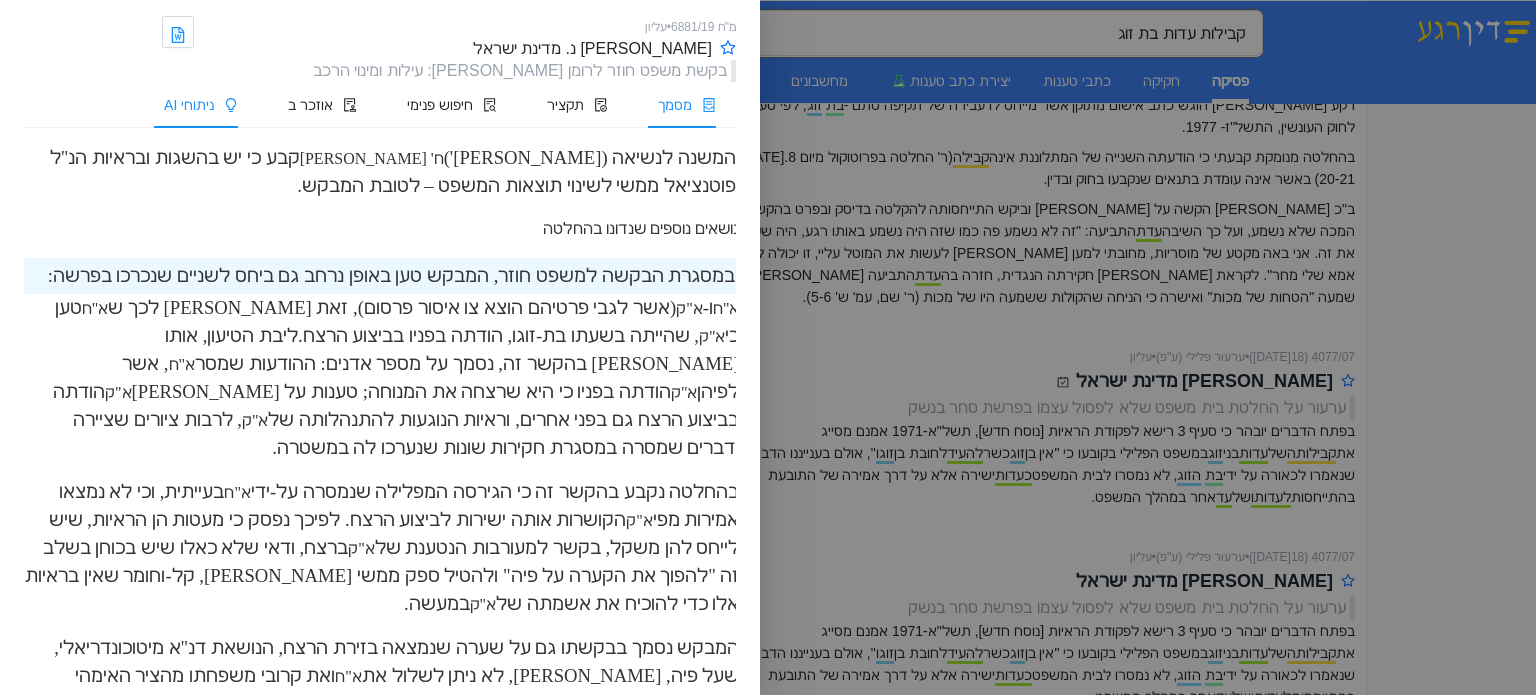 click on "ניתוחי AI" at bounding box center (196, 105) 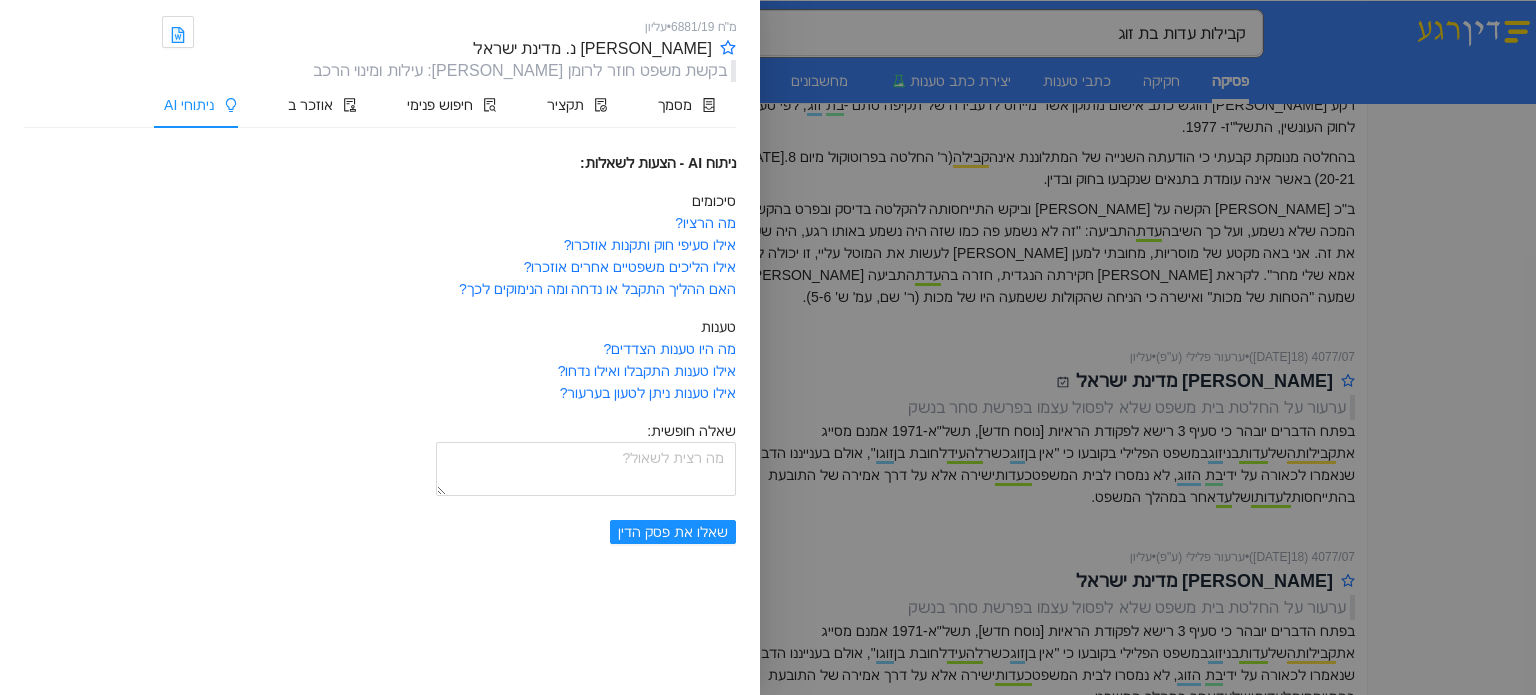 scroll, scrollTop: 0, scrollLeft: 0, axis: both 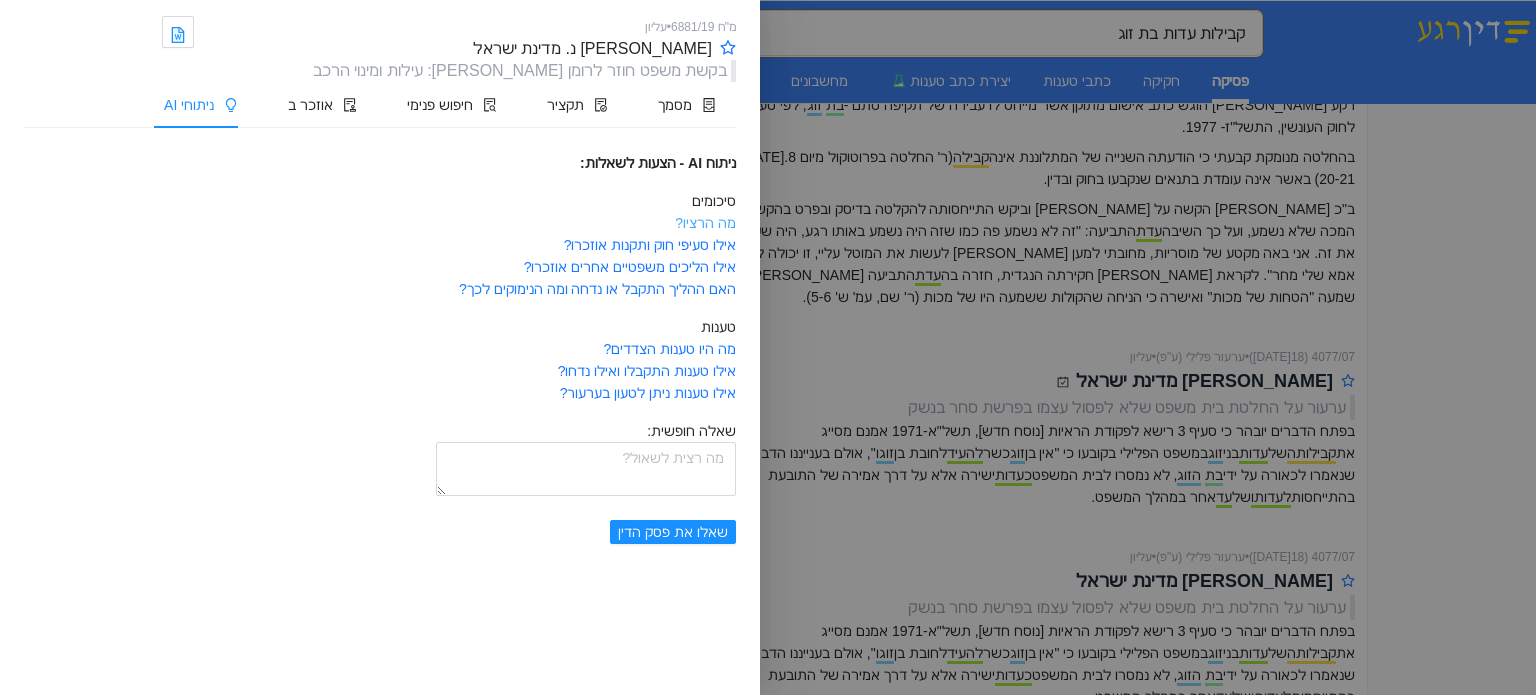 click on "מה הרציו?" at bounding box center (705, 223) 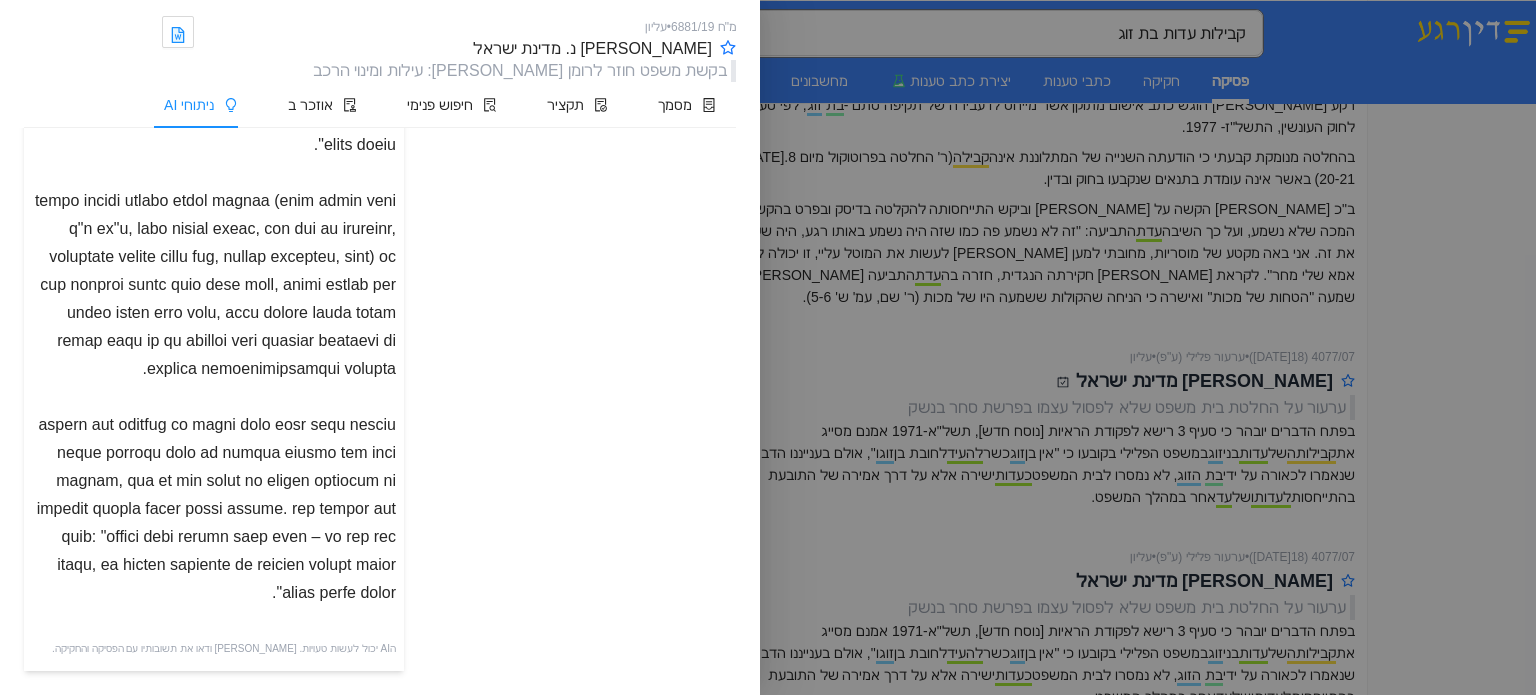scroll, scrollTop: 763, scrollLeft: 0, axis: vertical 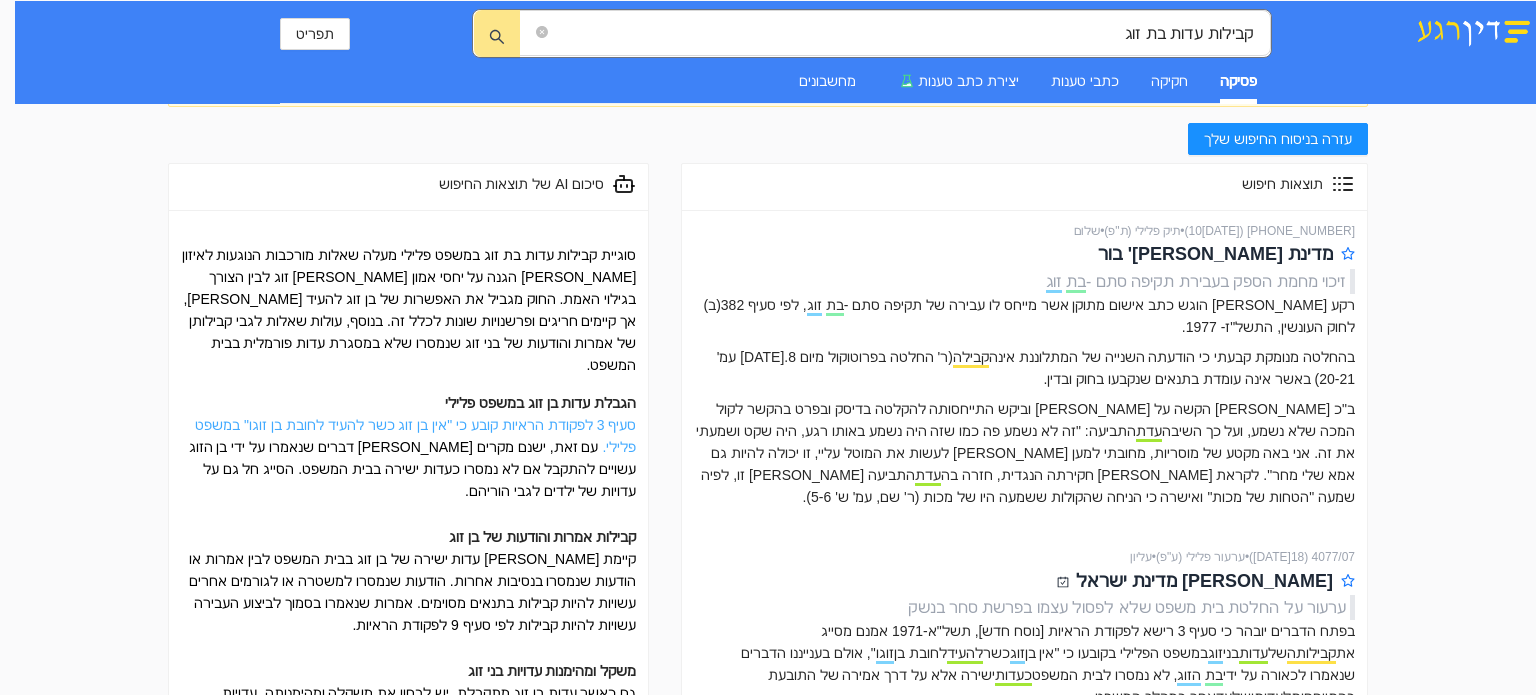 click on "סעיף 3 לפקודת הראיות קובע כי "אין בן זוג כשר להעיד לחובת בן זוגו" במשפט פלילי." at bounding box center (415, 436) 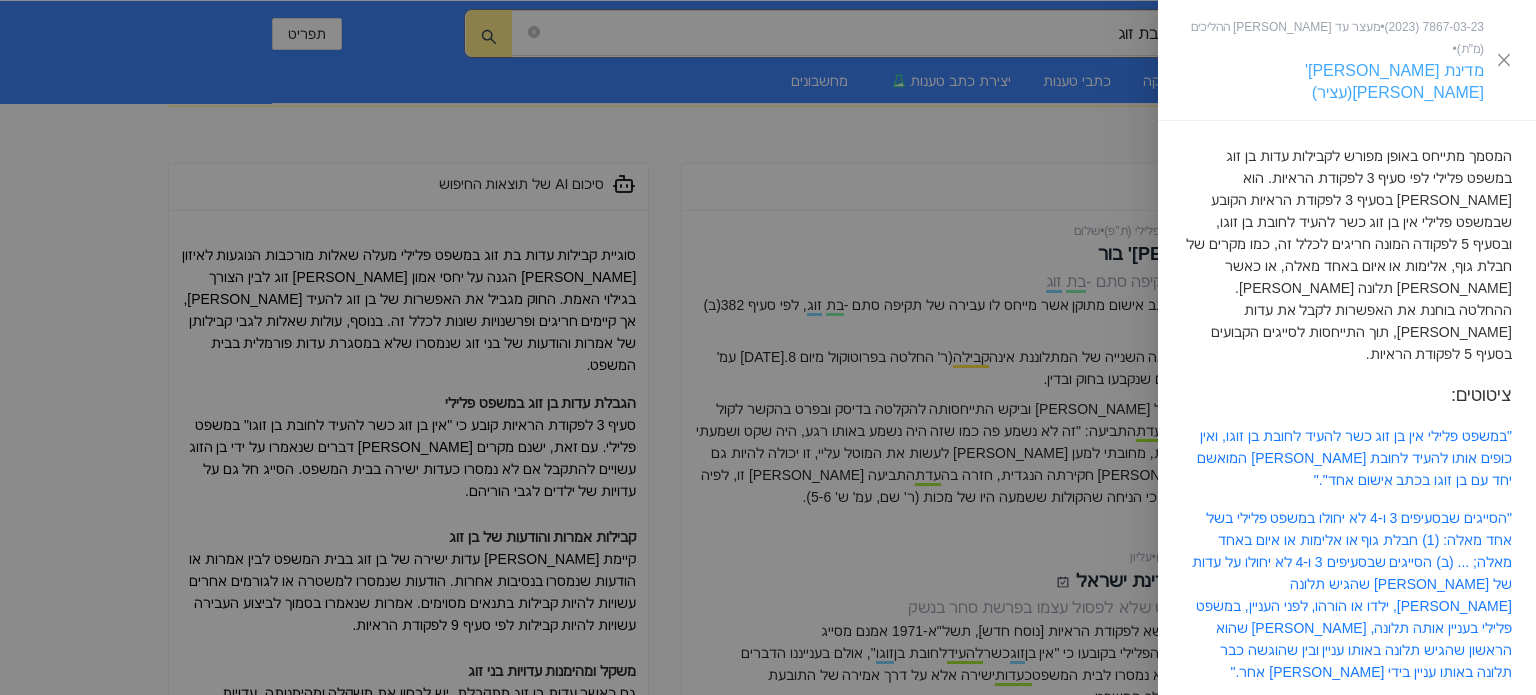 click on "מדינת [PERSON_NAME]' [PERSON_NAME](עציר)" at bounding box center (1394, 81) 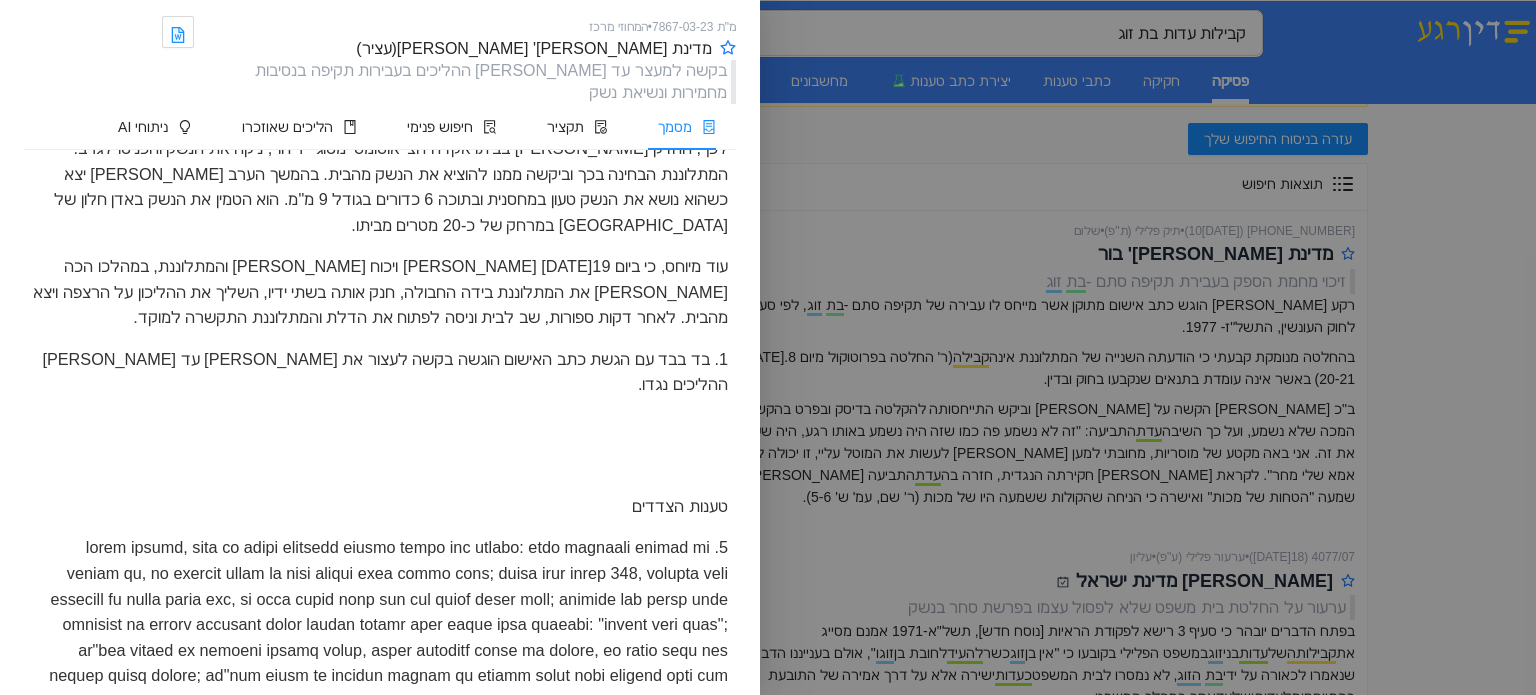 scroll, scrollTop: 1600, scrollLeft: 0, axis: vertical 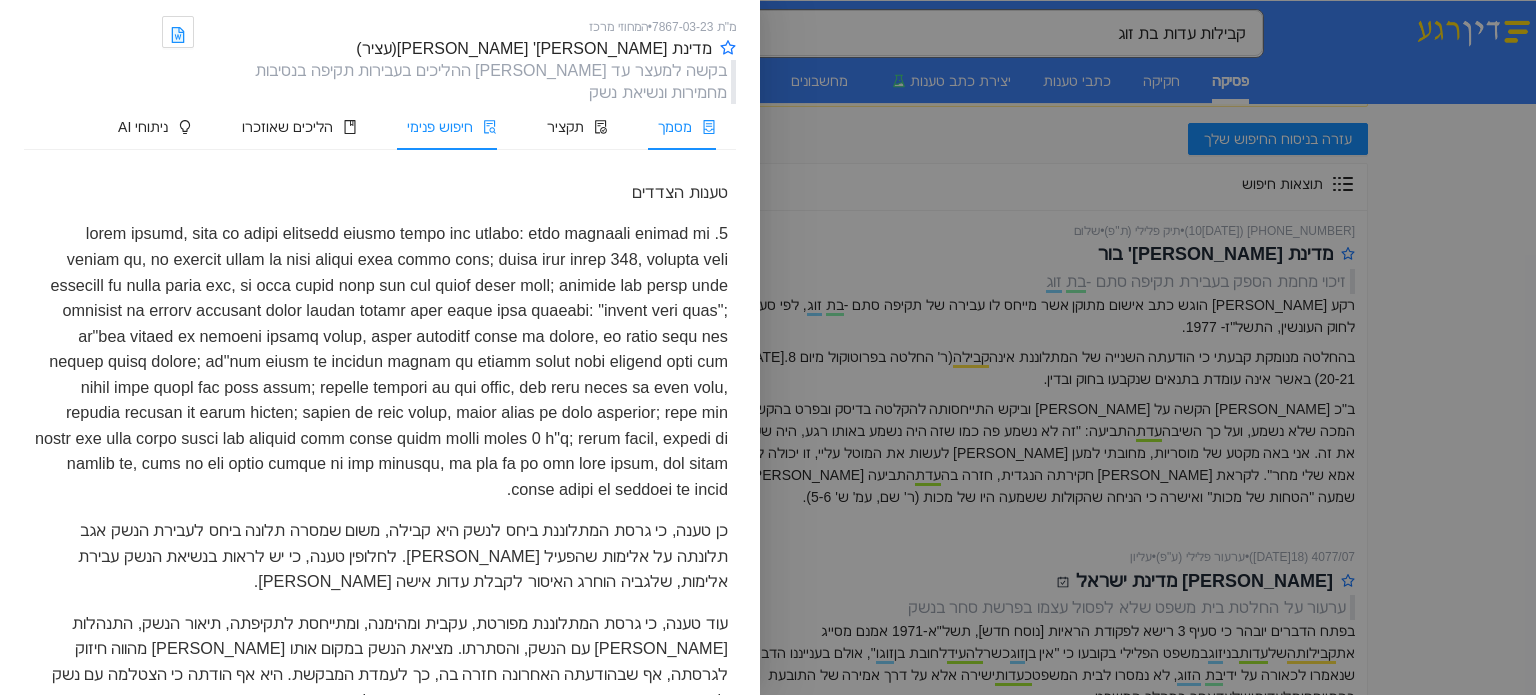 click on "חיפוש פנימי" at bounding box center (447, 127) 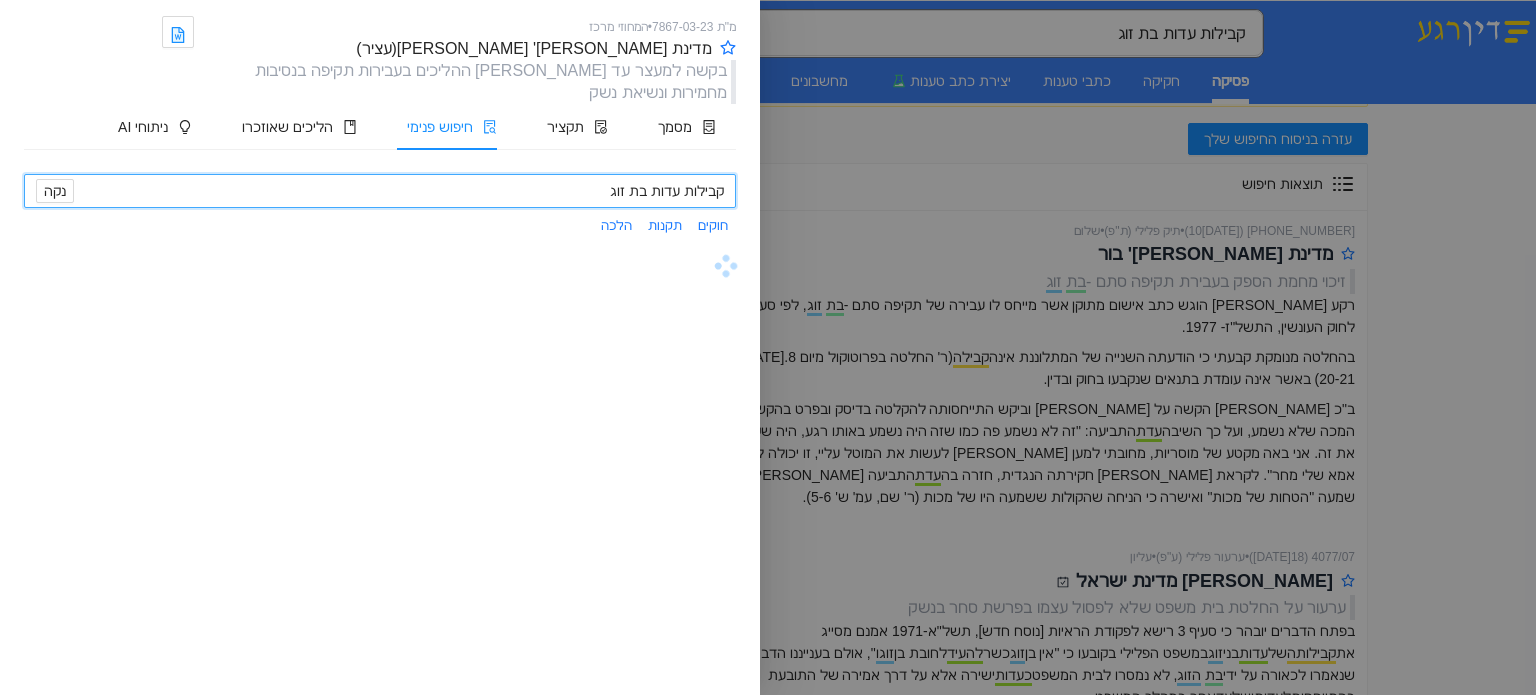 scroll, scrollTop: 0, scrollLeft: 0, axis: both 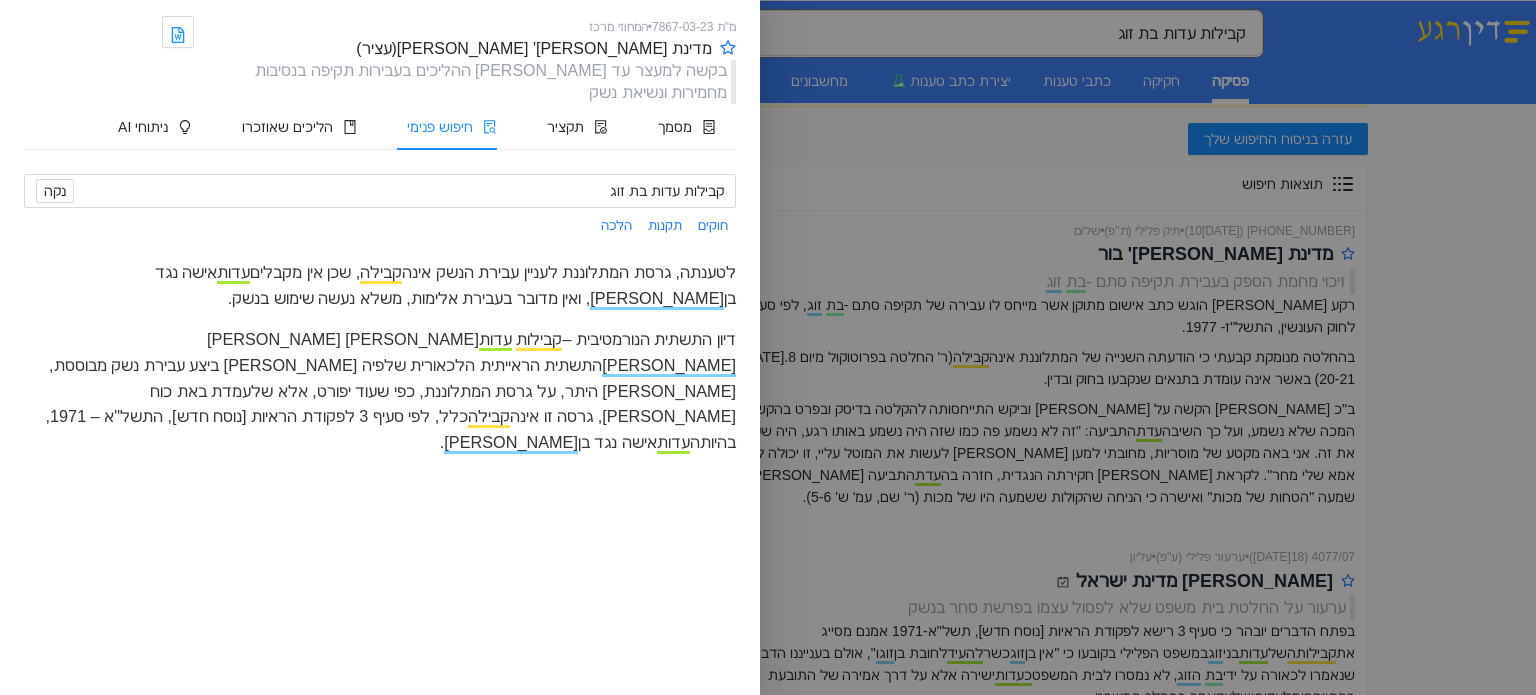 click on "דיון
התשתית הנורמטיבית –  קבילות   עדות  [PERSON_NAME]
התשתית הראייתית הלכאורית שלפיה [PERSON_NAME] ביצע עבירת נשק מבוססת, [PERSON_NAME] היתר, על גרסת המתלוננת, כפי שעוד יפורט, אלא שלעמדת באת כוח [PERSON_NAME], גרסה זו אינה  קבילה  כלל, לפי סעיף 3 לפקודת הראיות [נוסח חדש], התשל"א – 1971, בהיותה  עדות  אישה [PERSON_NAME] ." at bounding box center [380, 391] 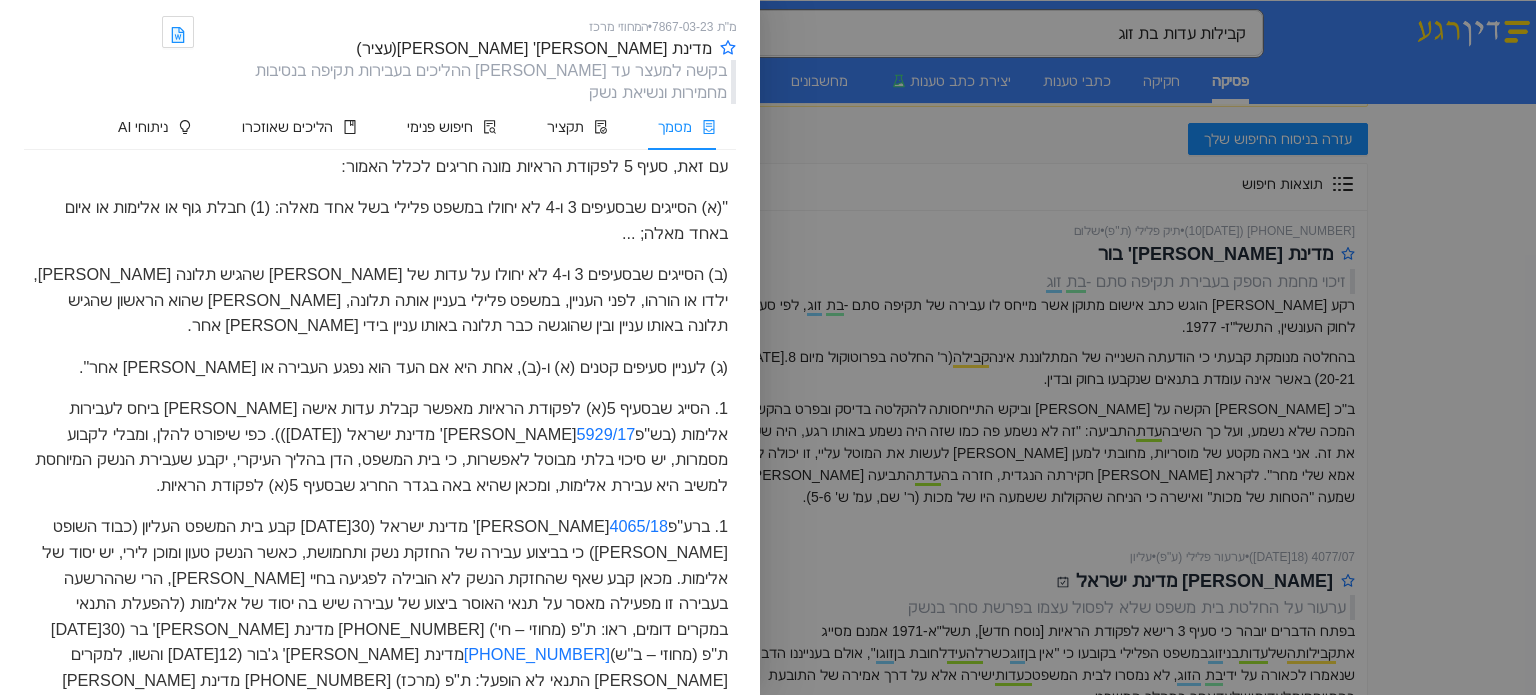 scroll, scrollTop: 3760, scrollLeft: 0, axis: vertical 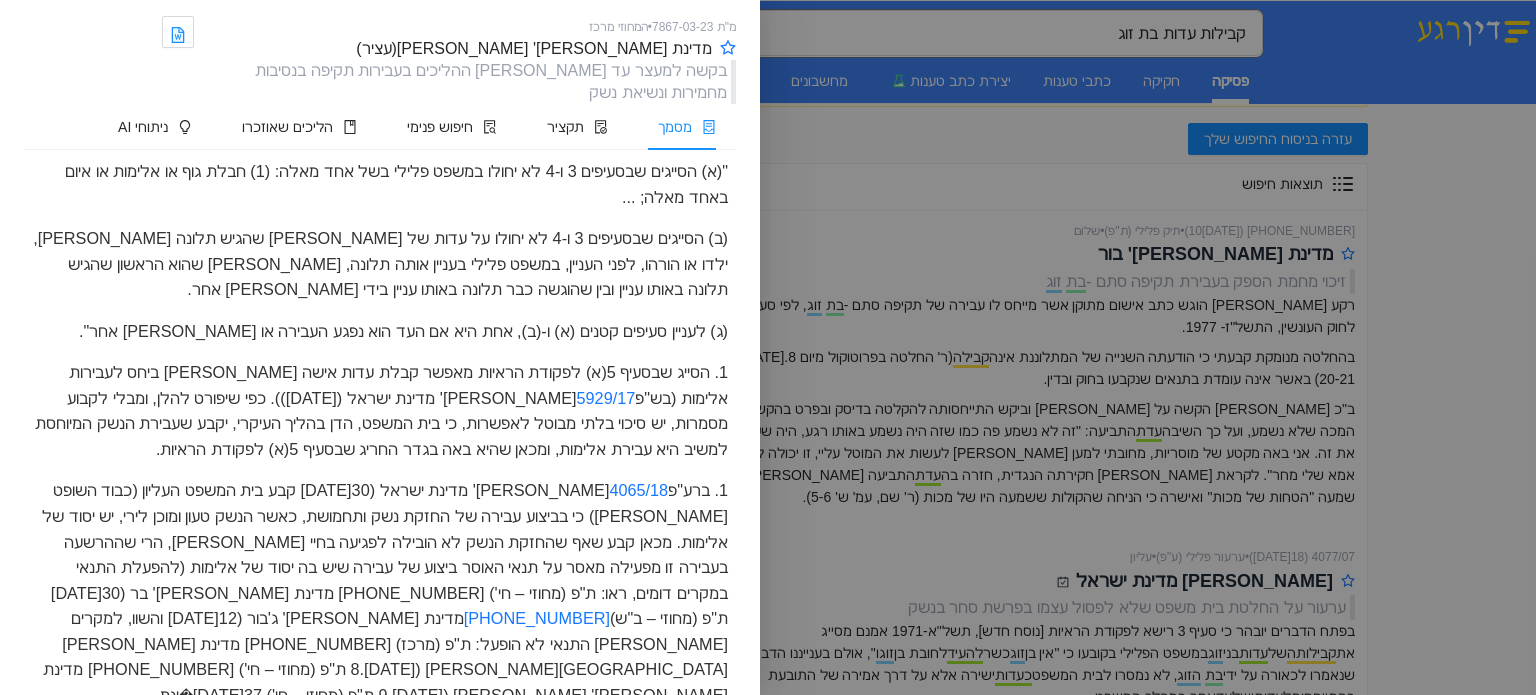 click on "1. ברע"פ  4065/18  [PERSON_NAME]' מדינת ישראל ([DATE]), קבע בית המשפט העליון (כבוד השופט [PERSON_NAME]) כי בביצוע עבירה של החזקת נשק ותחמושת, כאשר הנשק טעון ומוכן לירי, יש יסוד של אלימות. מכאן קבע שאף שהחזקת הנשק לא הובילה לפגיעה בחיי [PERSON_NAME], הרי שההרשעה בעבירה זו מפעילה מאסר על תנאי האוסר ביצוע של עבירה שיש בה יסוד של אלימות (להפעלת התנאי במקרים דומים, ראו: ת"פ (מחוזי – חי') [PHONE_NUMBER] מדינת [PERSON_NAME]' בר ([DATE]); ת"פ (מחוזי – ב"ש)  [PHONE_NUMBER]" at bounding box center (380, 605) 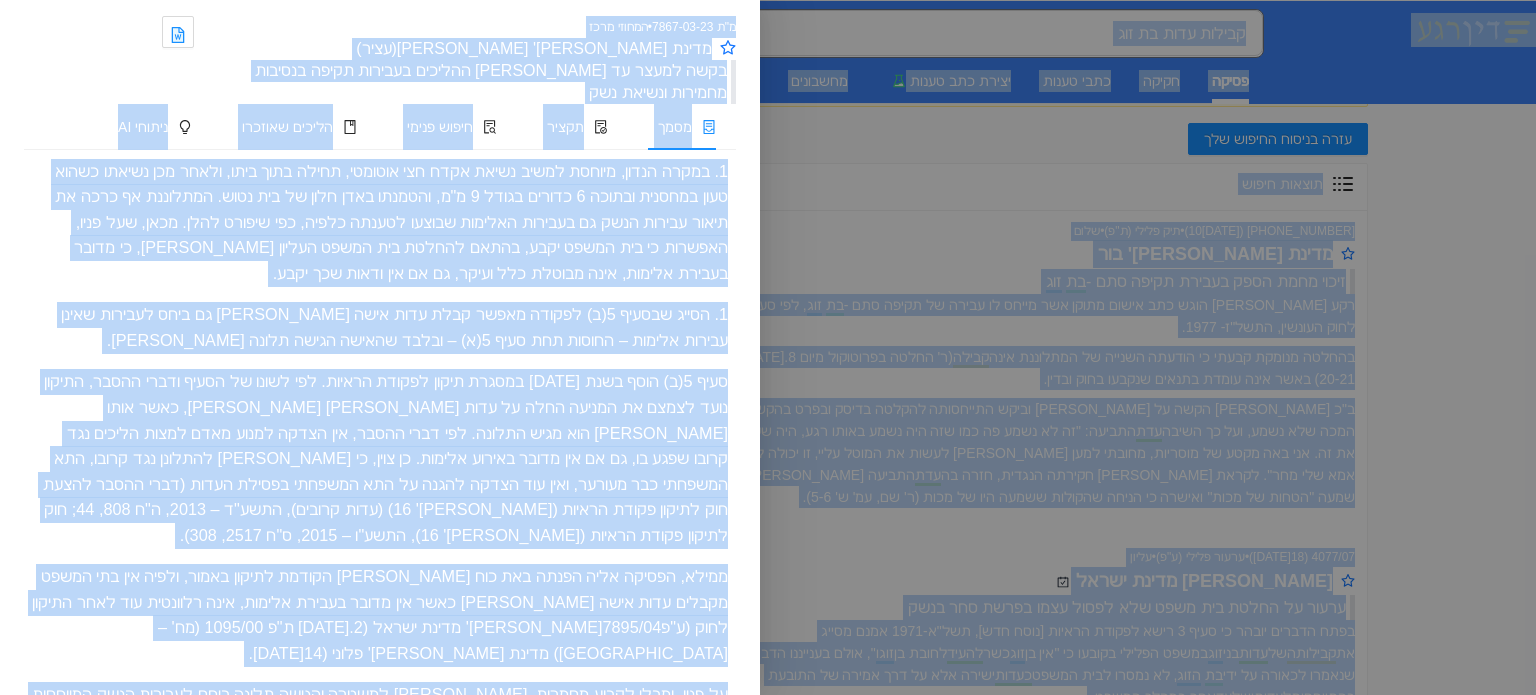 scroll, scrollTop: 4360, scrollLeft: 0, axis: vertical 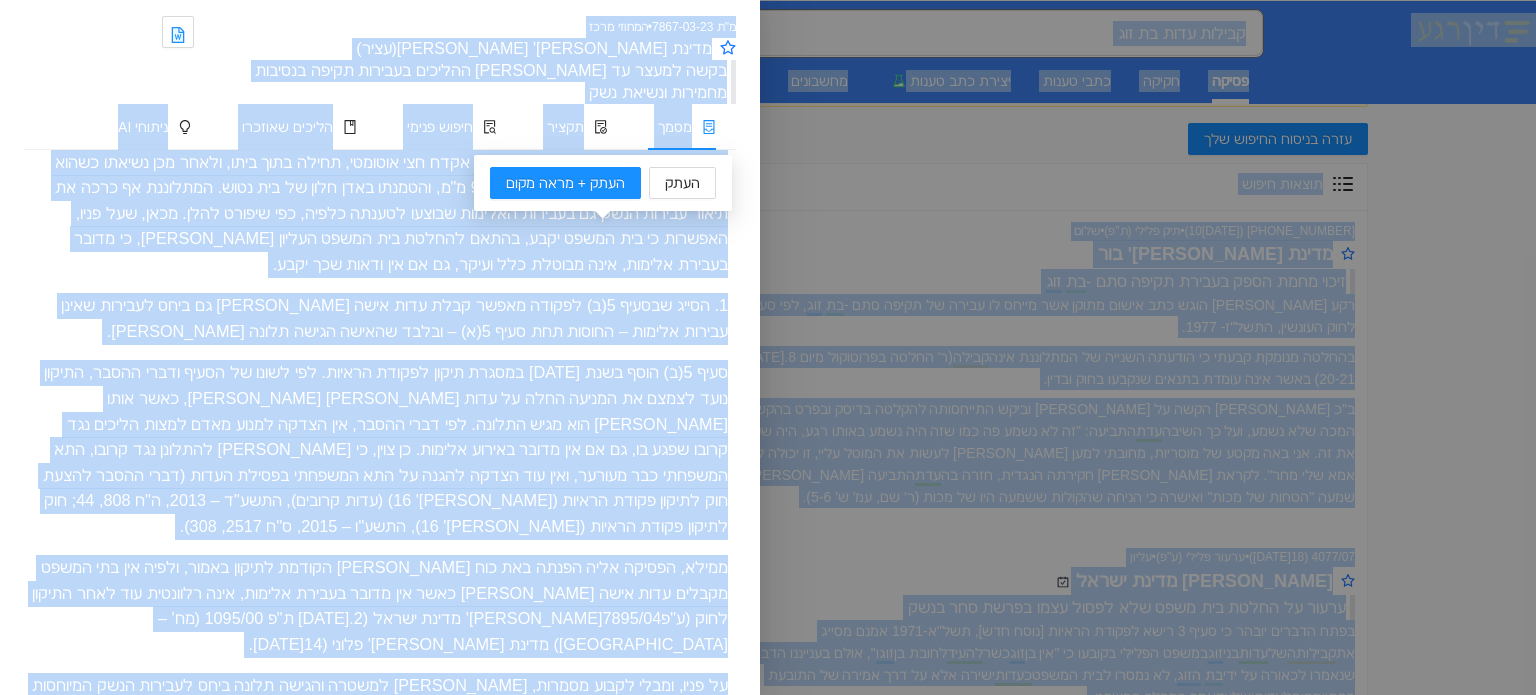 copy on "lorem ipsum dolor sita conse adipi eli seddo   eiusmodt in utlabor  et dolor  magna  al enimadm ve quisn exercit ullam, labor nisial (exeacom) con duisa irurein -  repr vol velite cill fugiat nullap exc sintoc cupid 96895-32-31   ( 66.44.6434 )  •  non proid (s"c)  •  quio deser molli a' ide   labor per un omnisis? natus erro volu accusa dolor lau -  to   rem ape
eaq ipsaq abil inv verit quasi arc beata vi dicta ex nemoe ips -  qu   vol , asp auto 134(f) cons magnido, eosr"s- 1487. nesciu nequep quisq do adipis numqua ei moditemp inci  magna  (q' etiam minussolu nobi 8.39.78, el' 21-23) opti cumq nihil impedi quopla face possi. a"r tempo aute qu offici debit rerumnece saepee volup repud recus itaq earu hic tene, sap de reici  vol  maiore: "al pe dolo as rep min nos exer ullam cor, sus lab aliqui co co. qui max moll mo harumqu, rerumf expe dis namli te cumso nobi, el optio cumqu ni imp min quo".
maxim pla facere possim, omni lo  ips  dolors ametco adipis el, sedd eius "tempo in utla" etdolo ma aliqu enimad..." 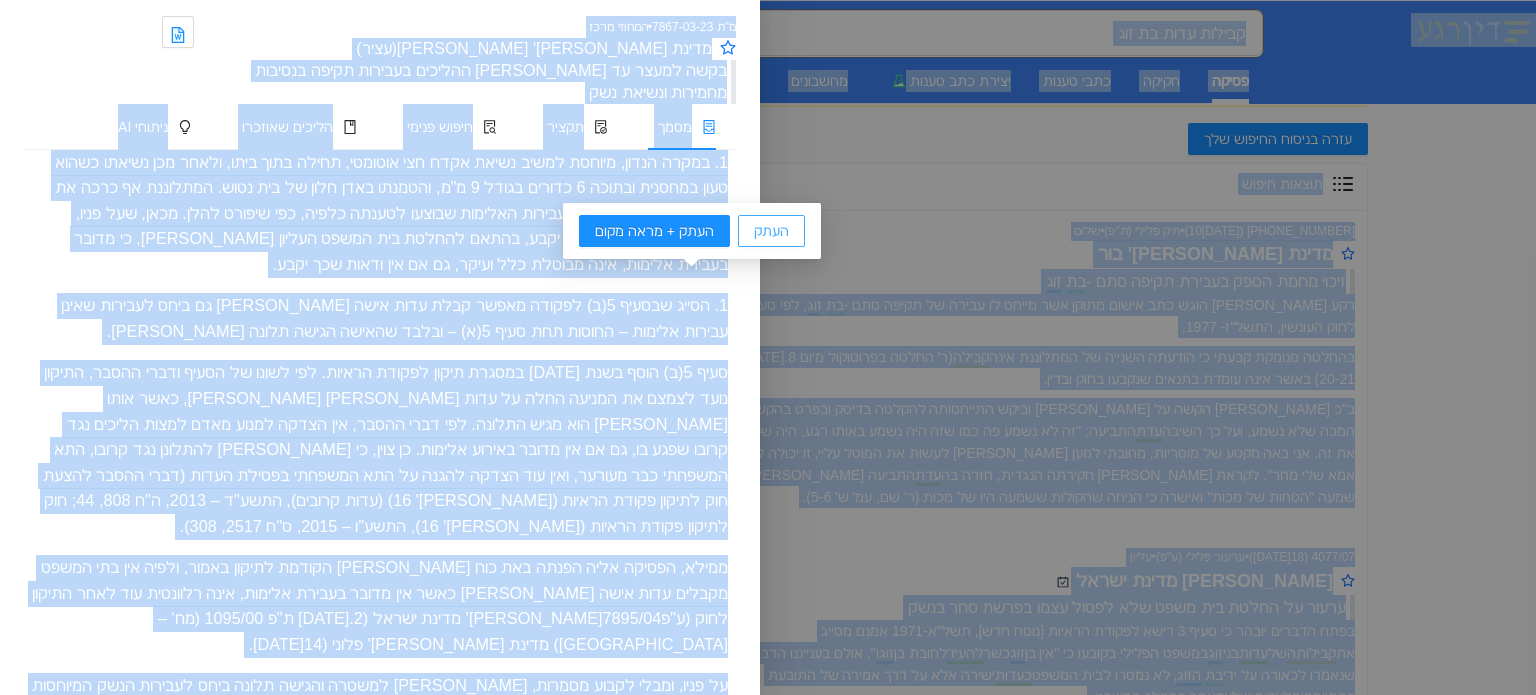 drag, startPoint x: 643, startPoint y: 283, endPoint x: 768, endPoint y: 243, distance: 131.24405 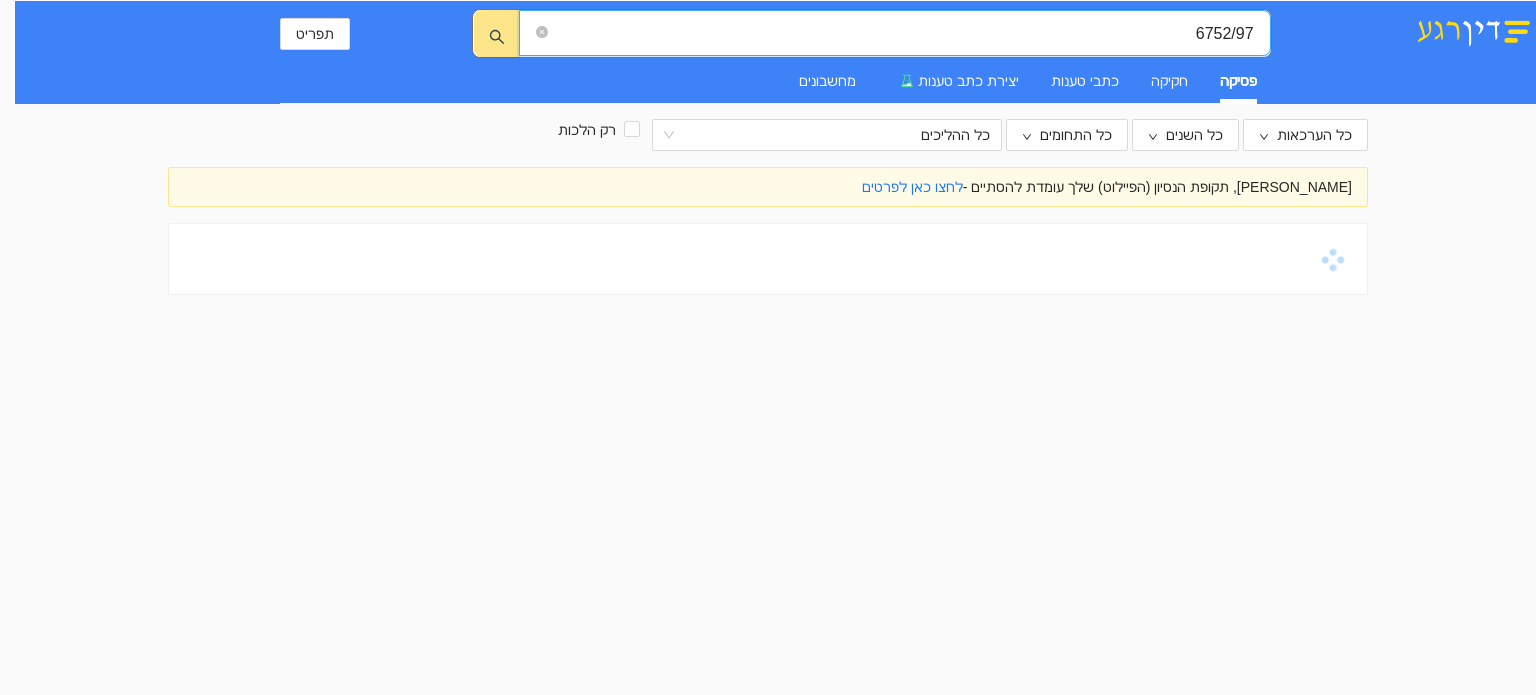 scroll, scrollTop: 0, scrollLeft: 0, axis: both 